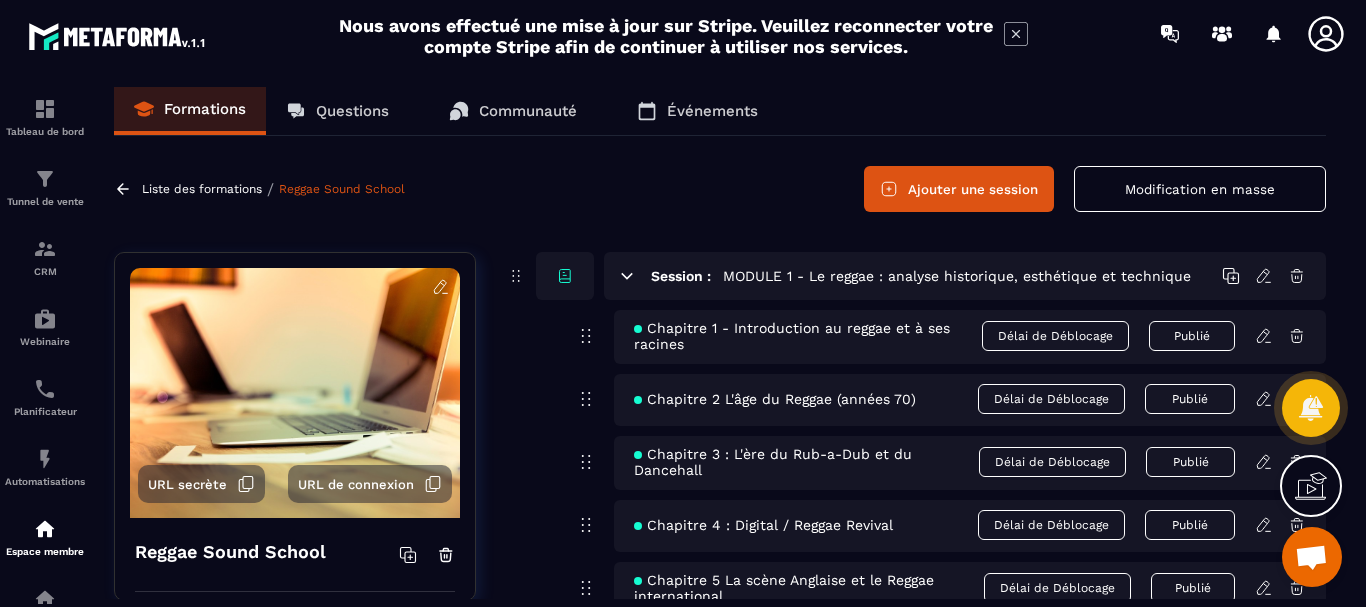 scroll, scrollTop: 0, scrollLeft: 0, axis: both 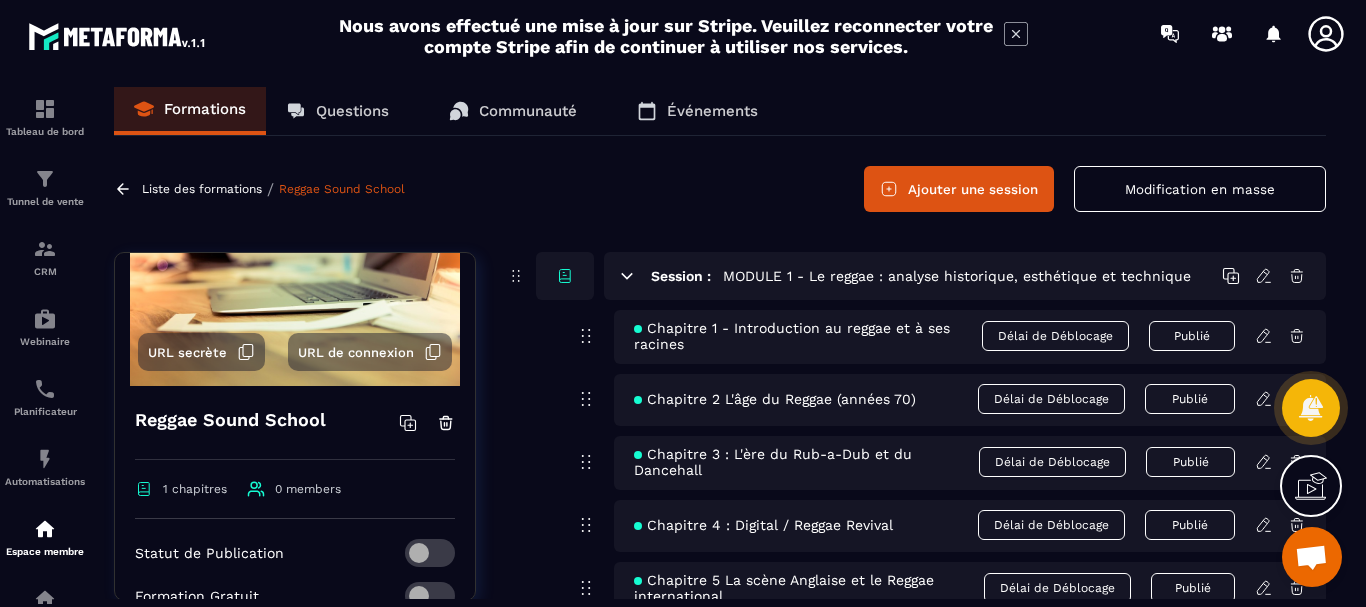 click 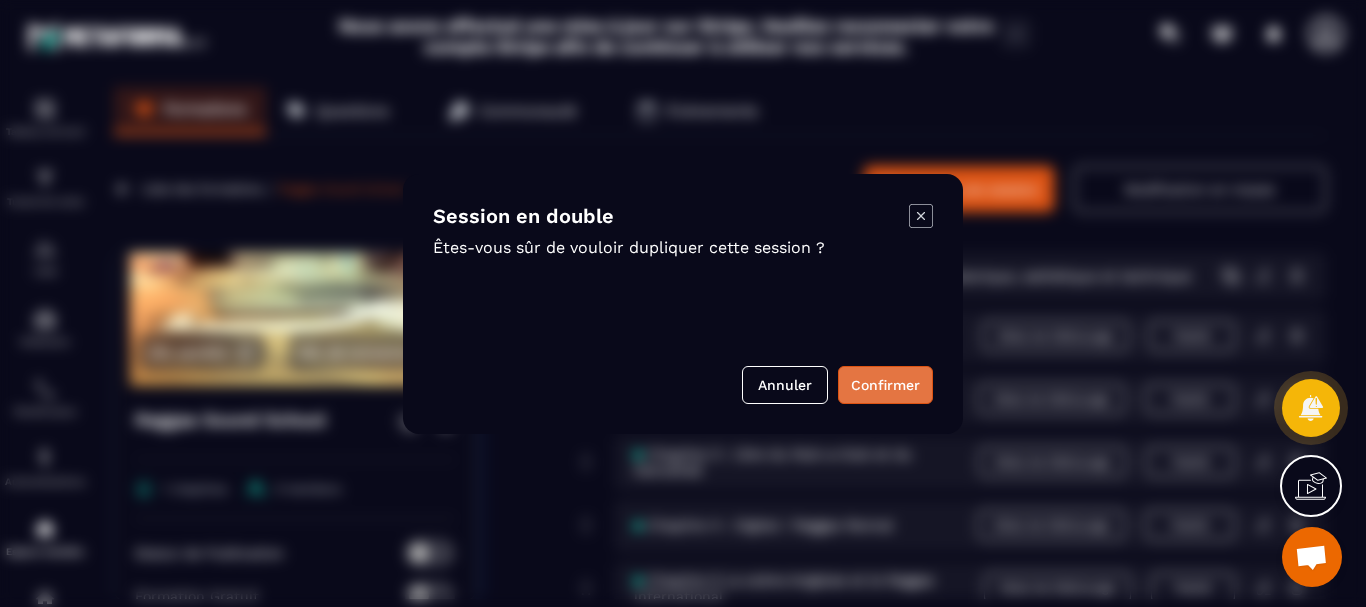 click on "Confirmer" at bounding box center (885, 385) 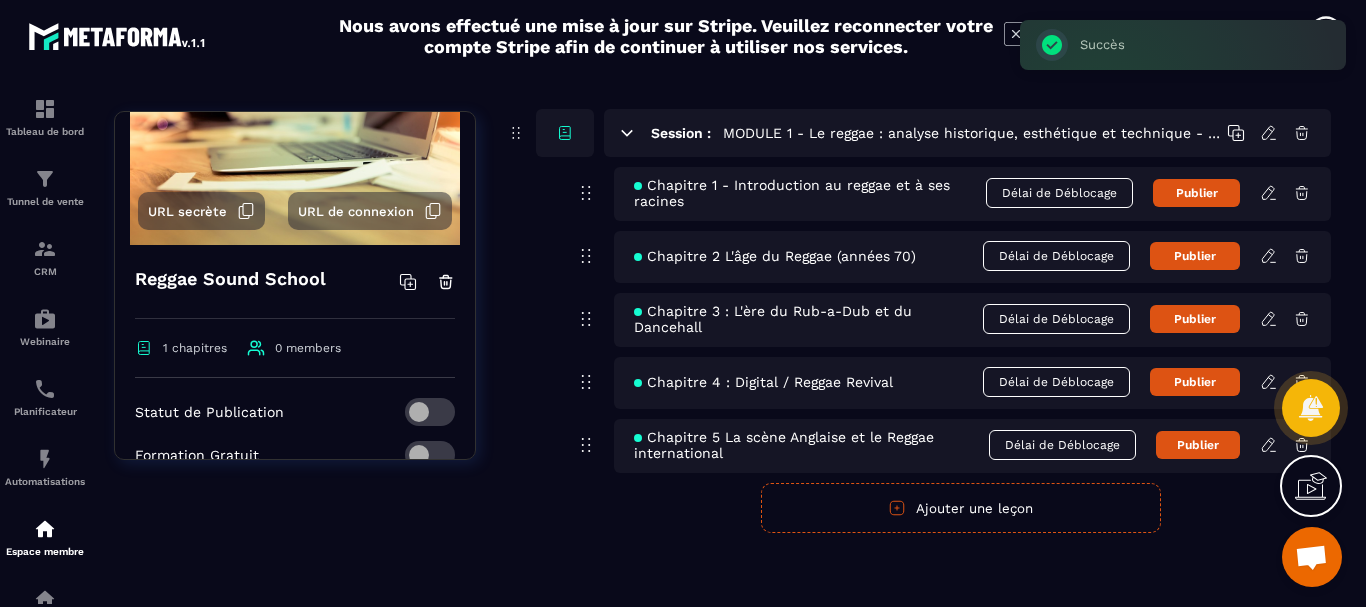 scroll, scrollTop: 417, scrollLeft: 0, axis: vertical 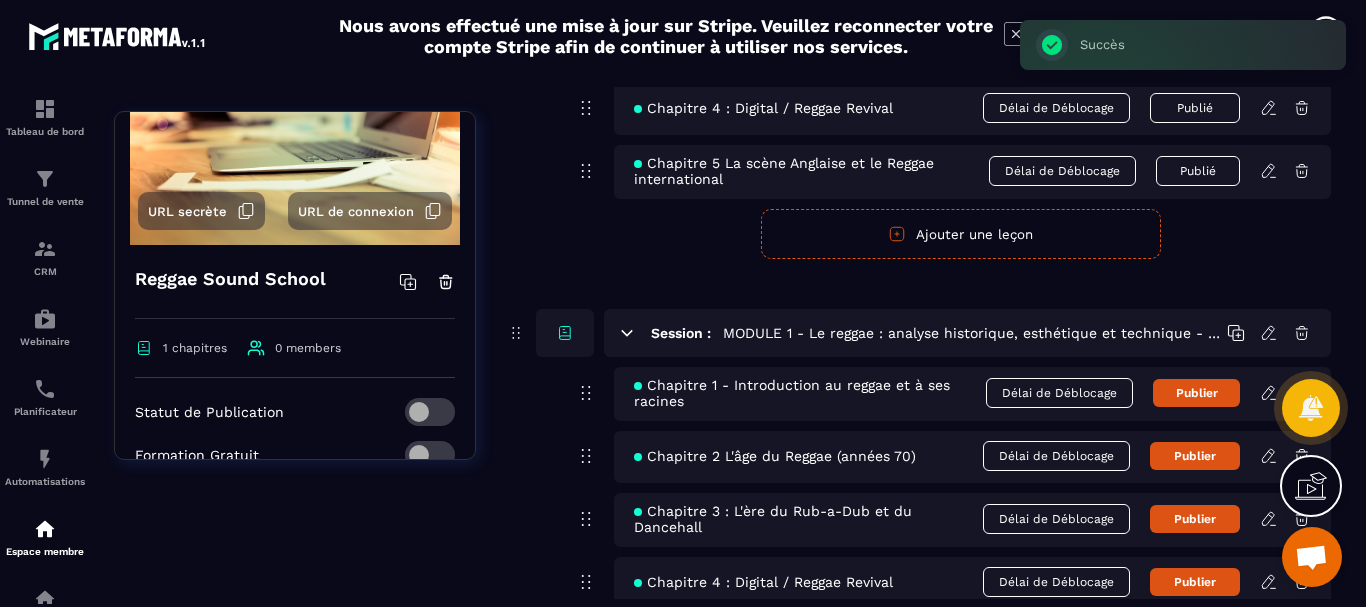 click 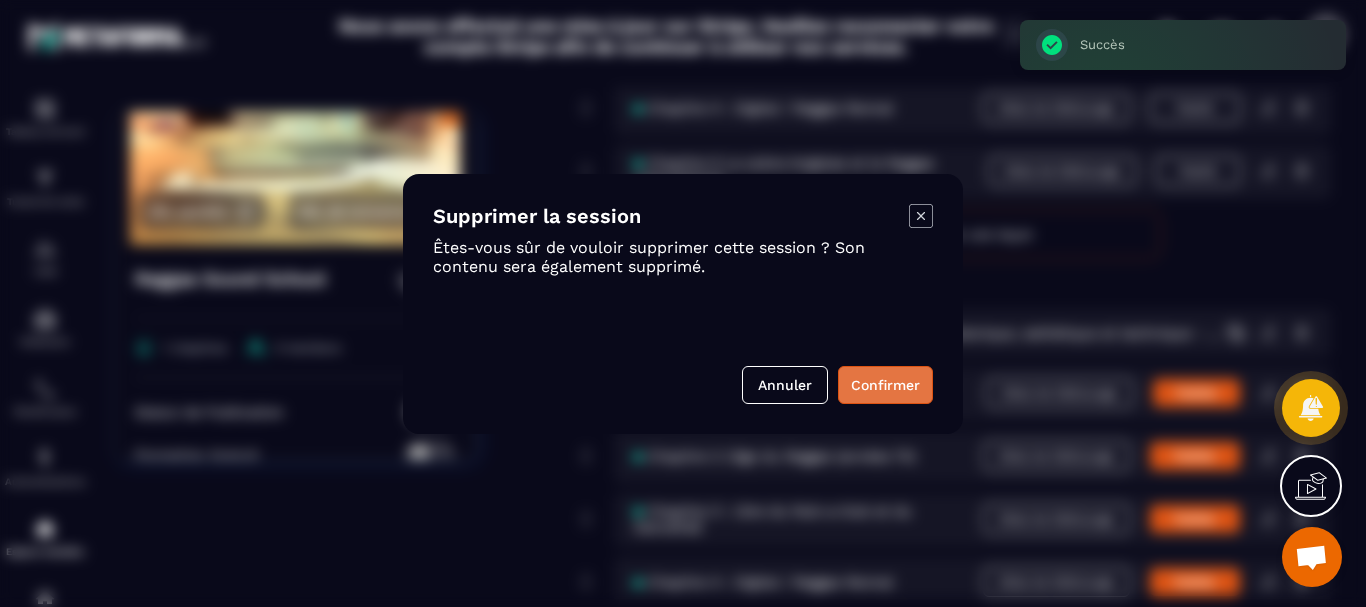 click on "Confirmer" at bounding box center [885, 385] 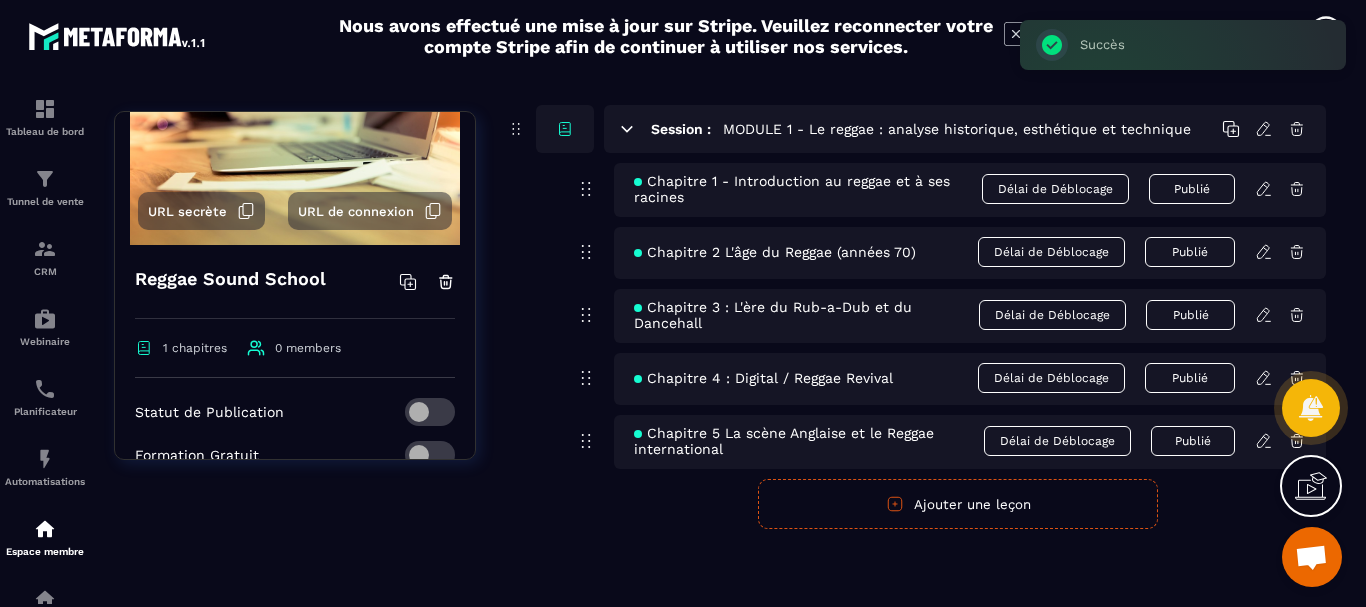 scroll, scrollTop: 0, scrollLeft: 0, axis: both 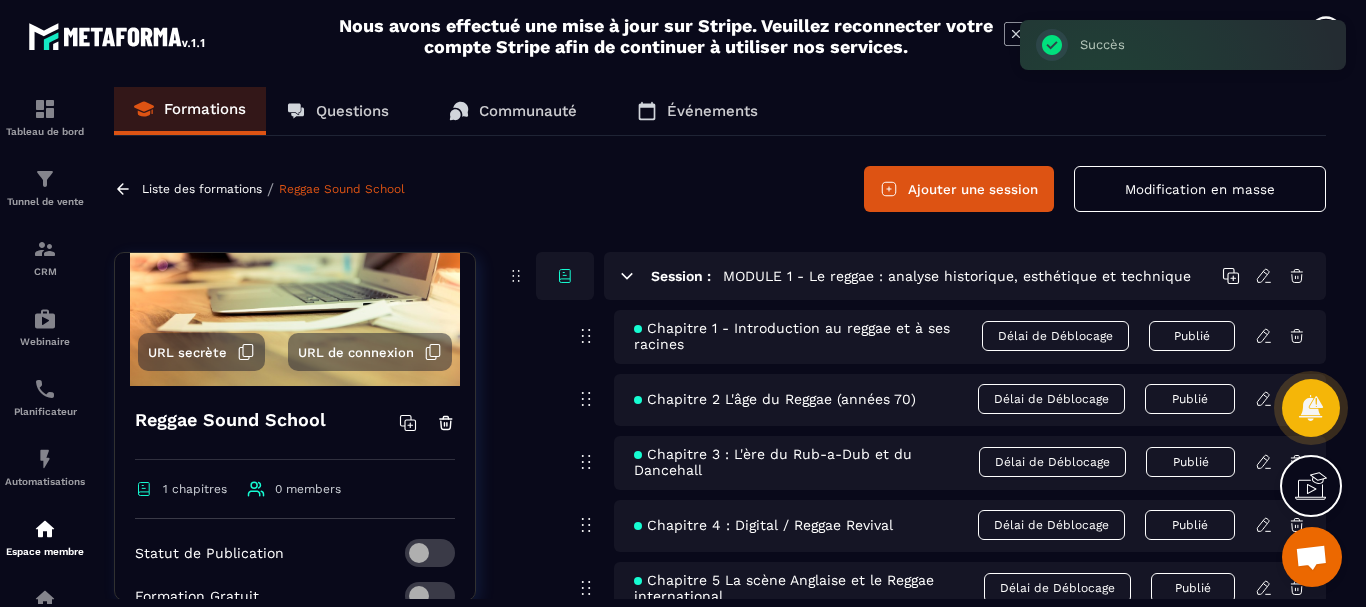click on "Ajouter une session" at bounding box center (959, 189) 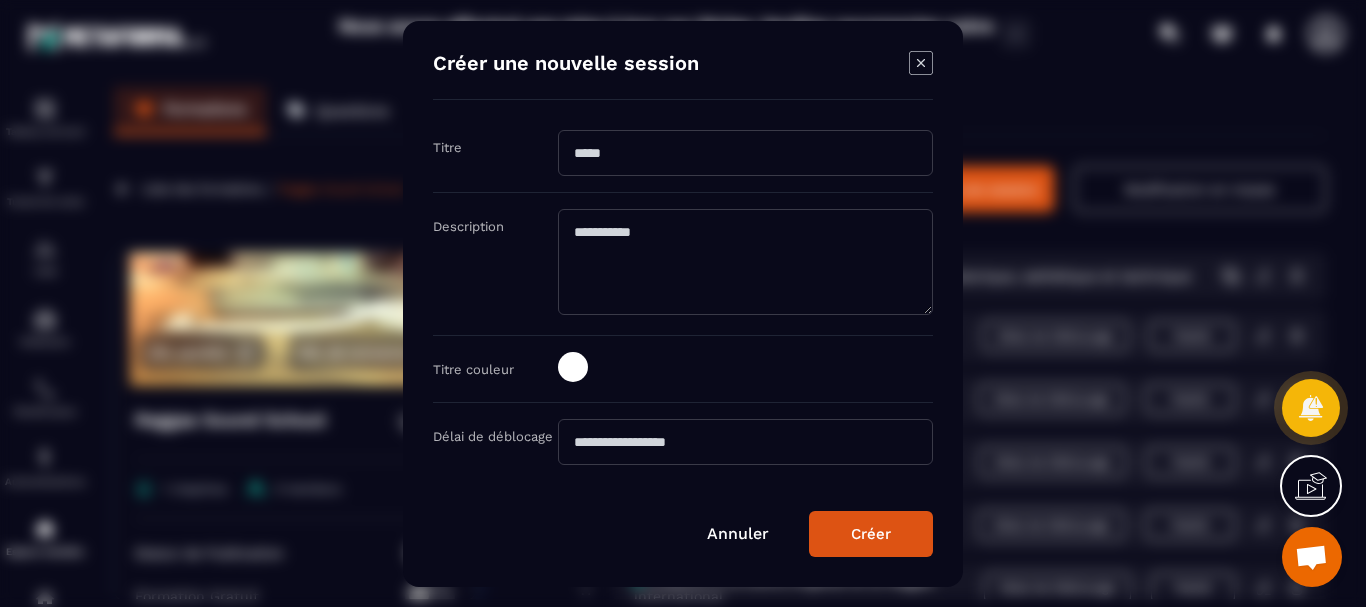 click at bounding box center [745, 153] 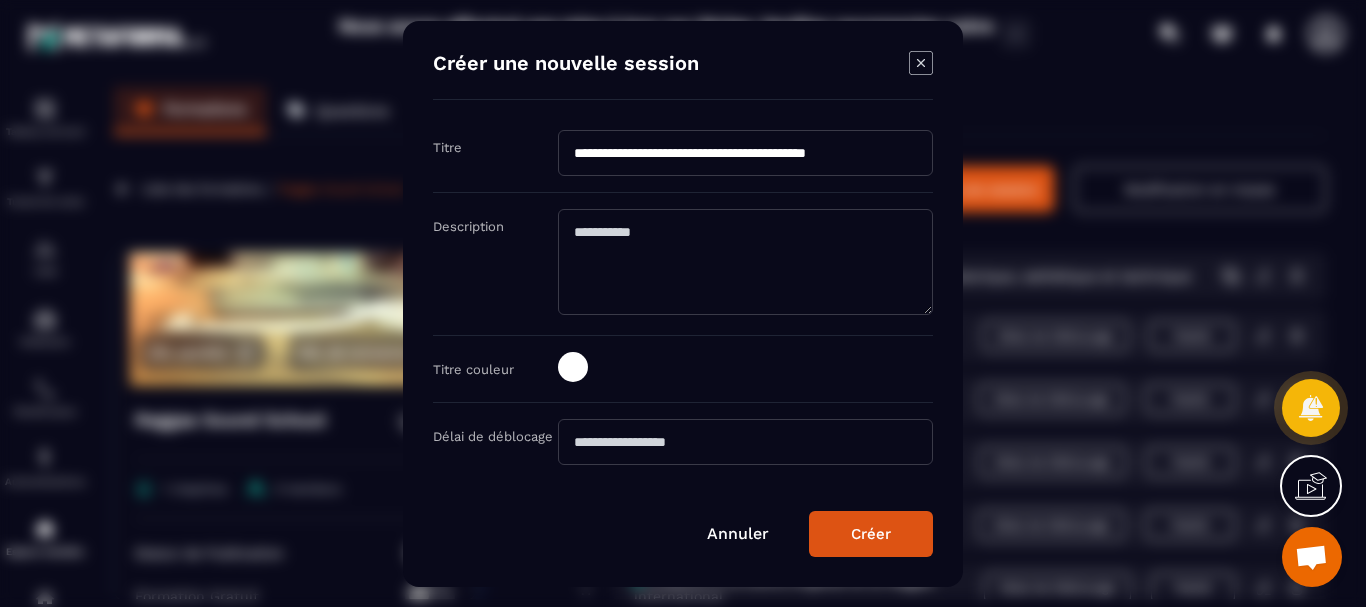 type on "**********" 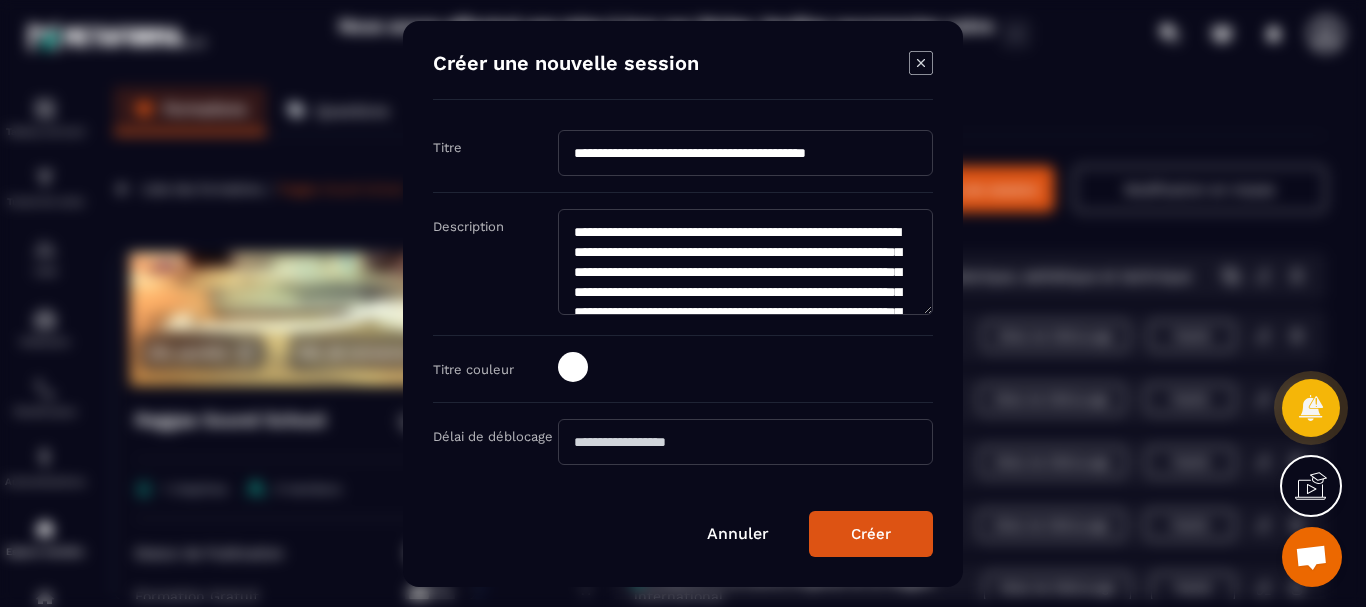 scroll, scrollTop: 147, scrollLeft: 0, axis: vertical 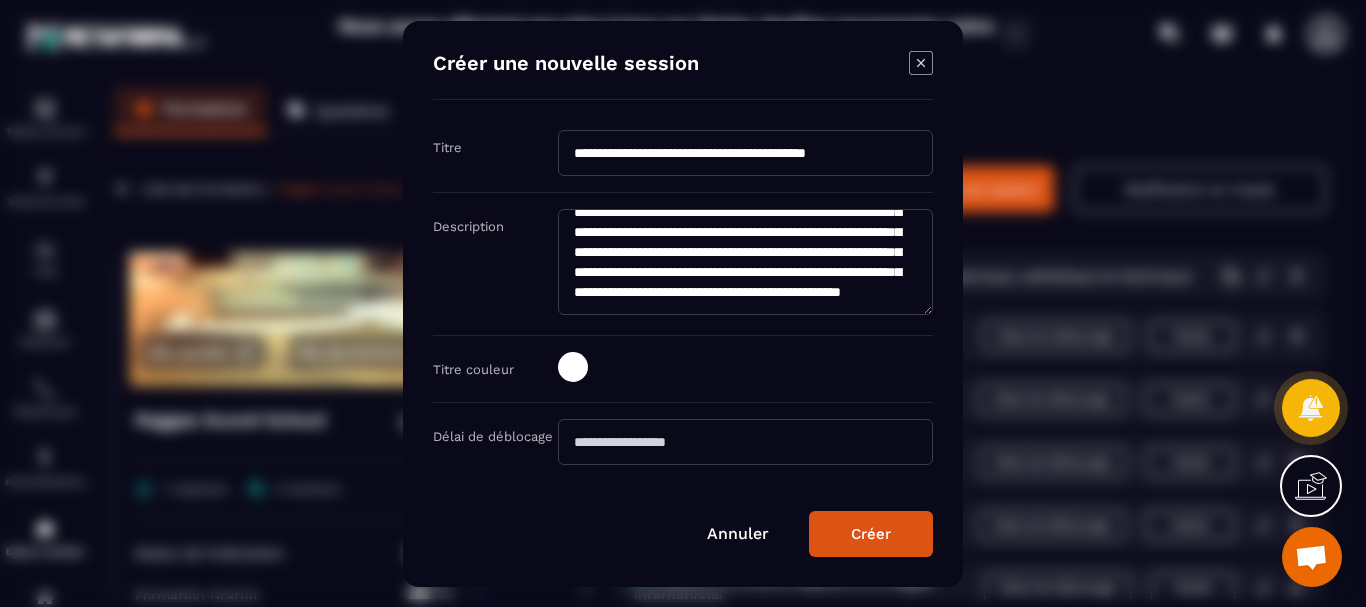type on "**********" 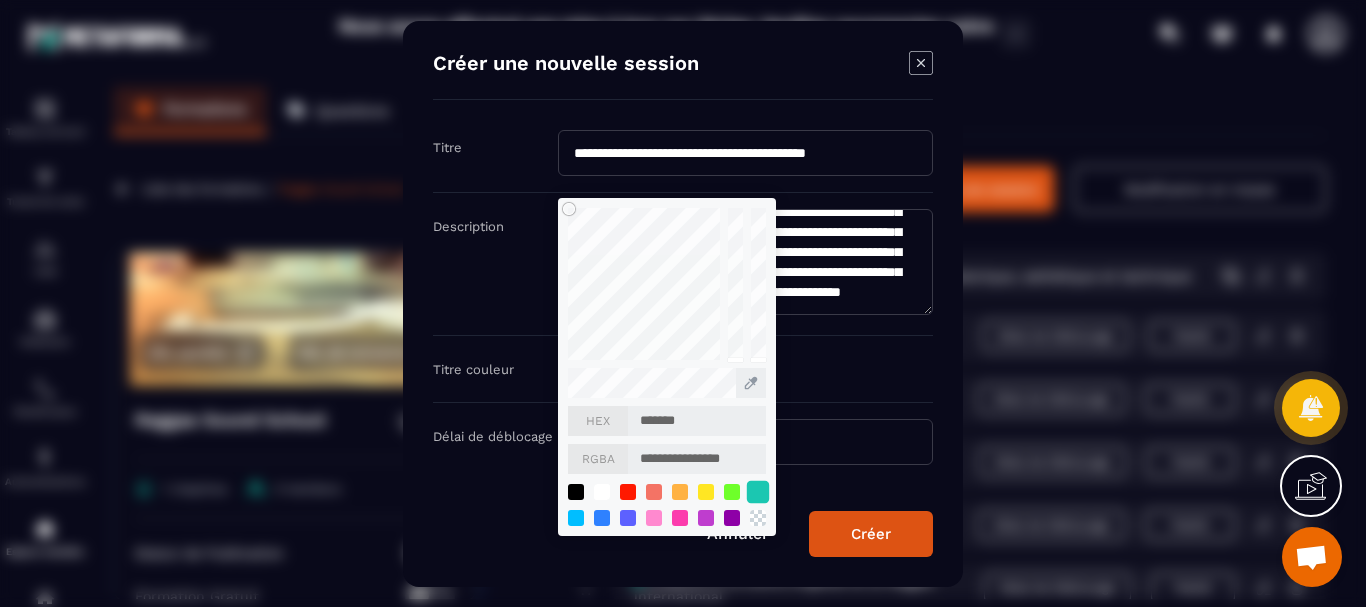 click at bounding box center [758, 491] 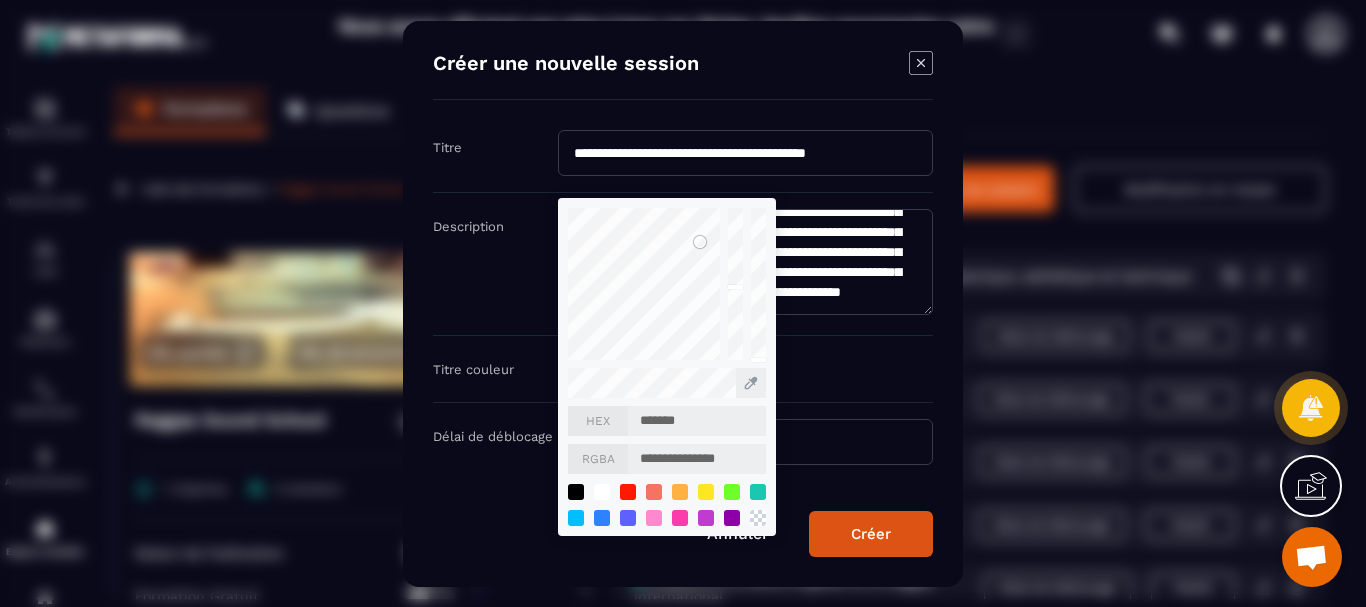 click on "**********" at bounding box center (745, 369) 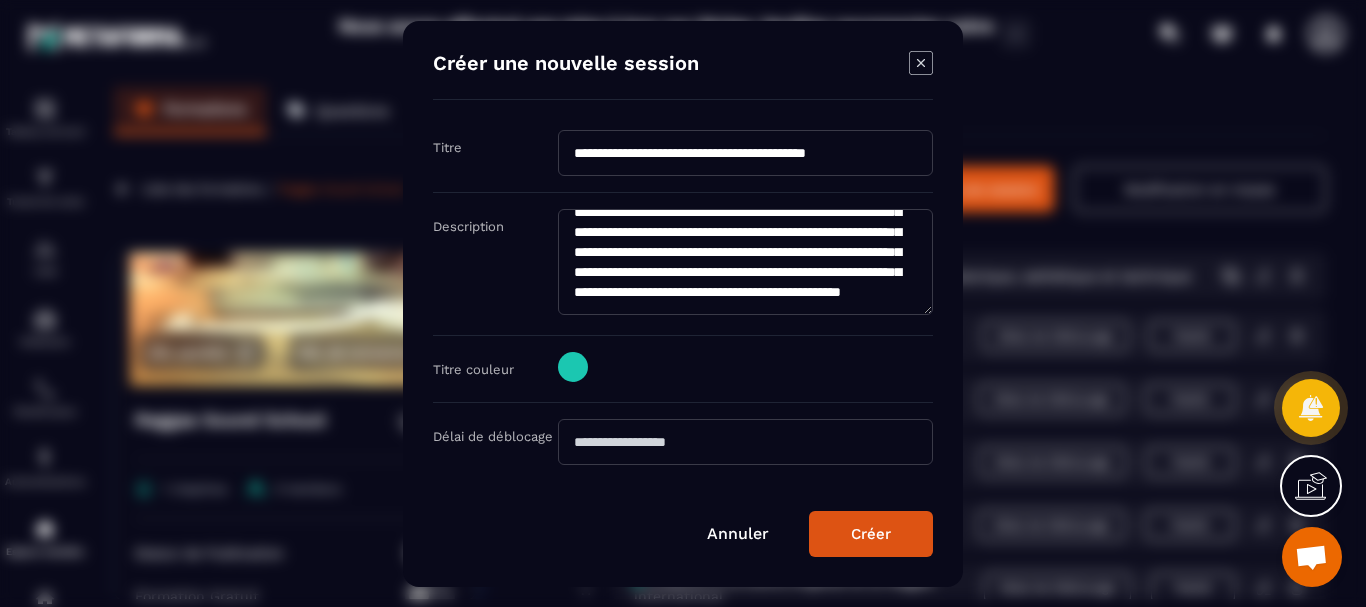click at bounding box center (745, 442) 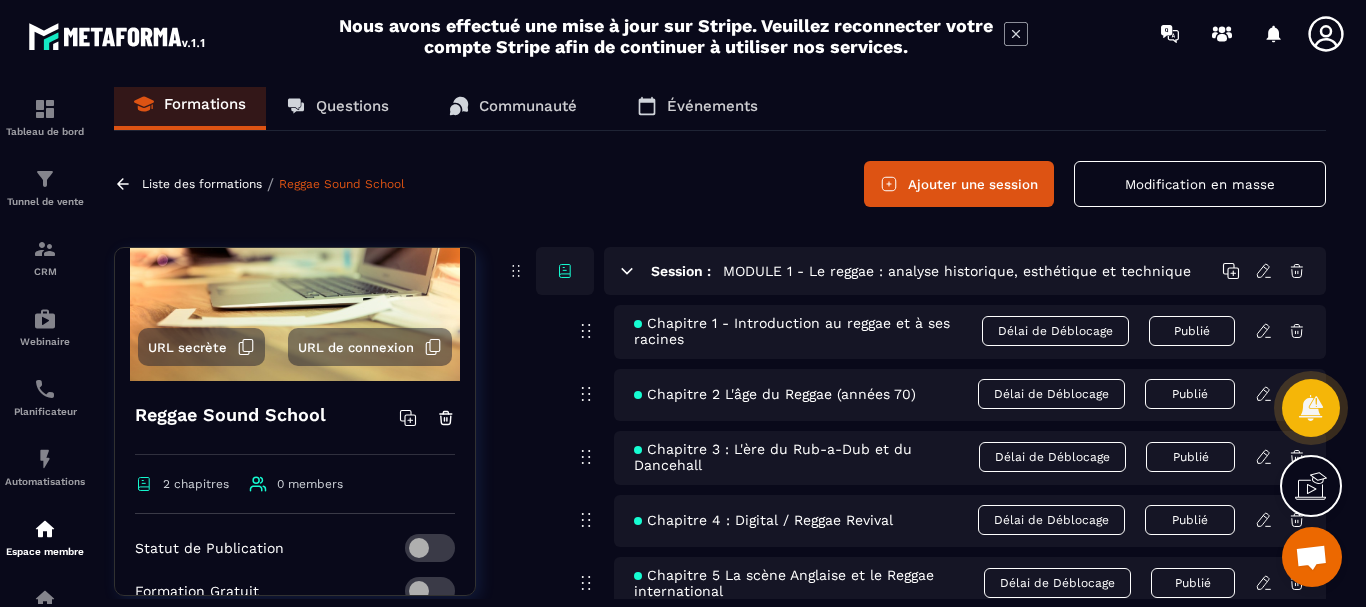 scroll, scrollTop: 0, scrollLeft: 0, axis: both 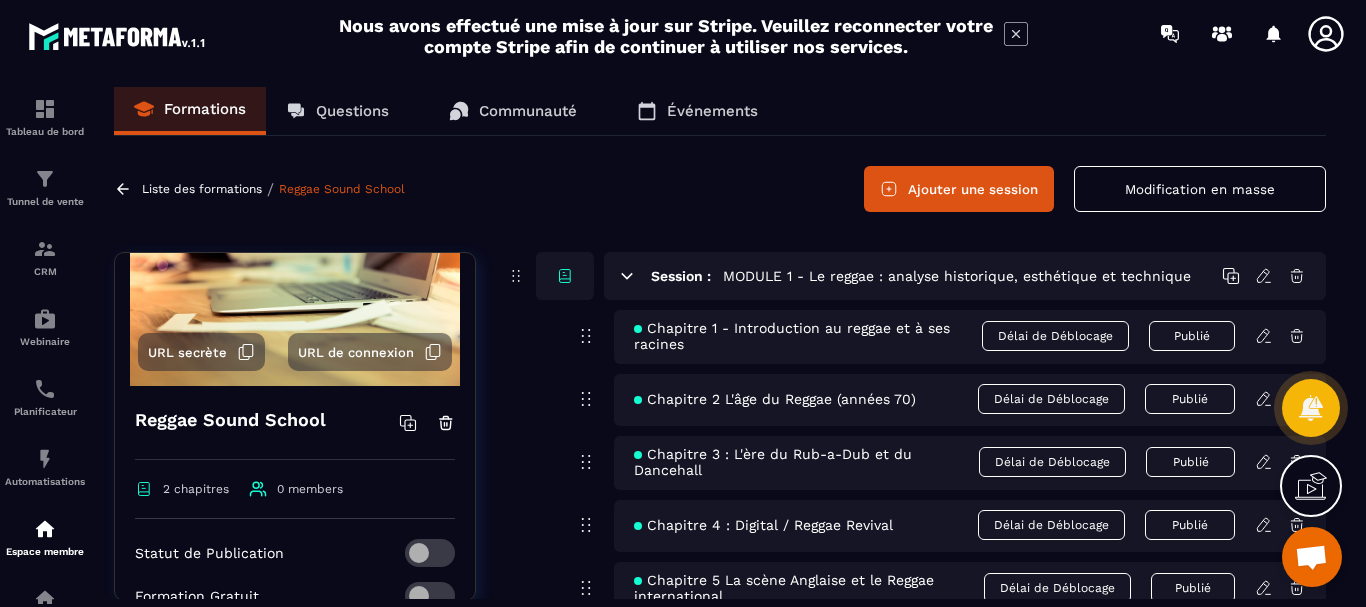 click 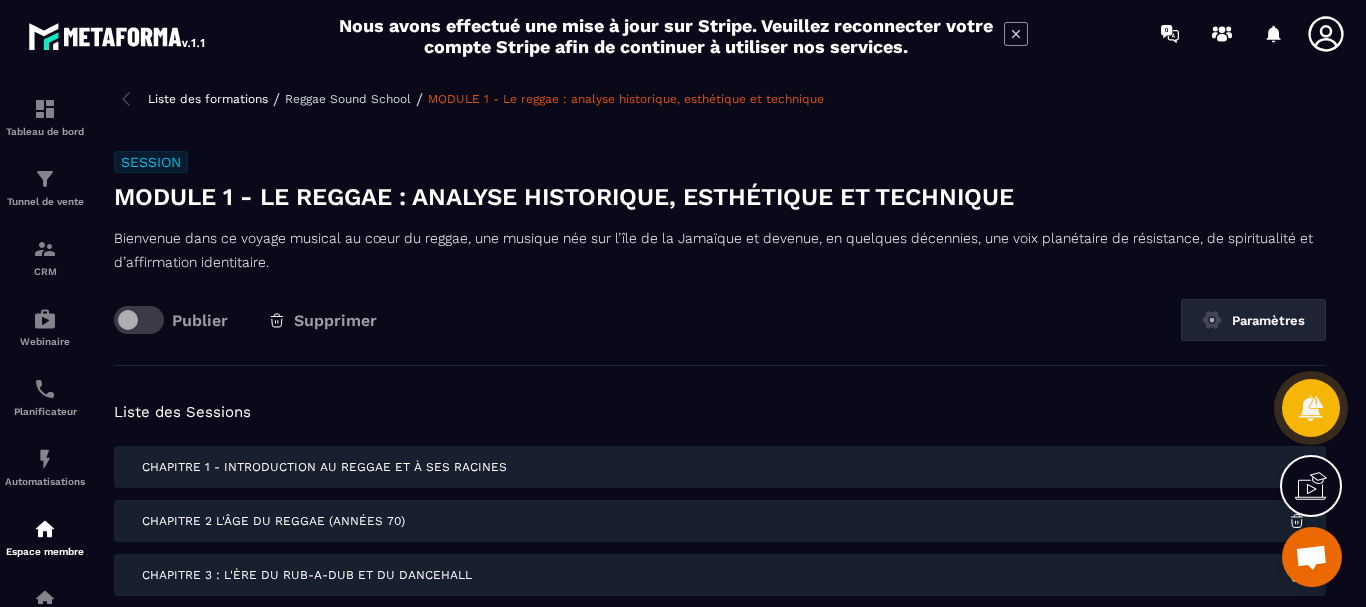 click on "MODULE 1 - Le reggae : analyse historique, esthétique et technique" at bounding box center [720, 197] 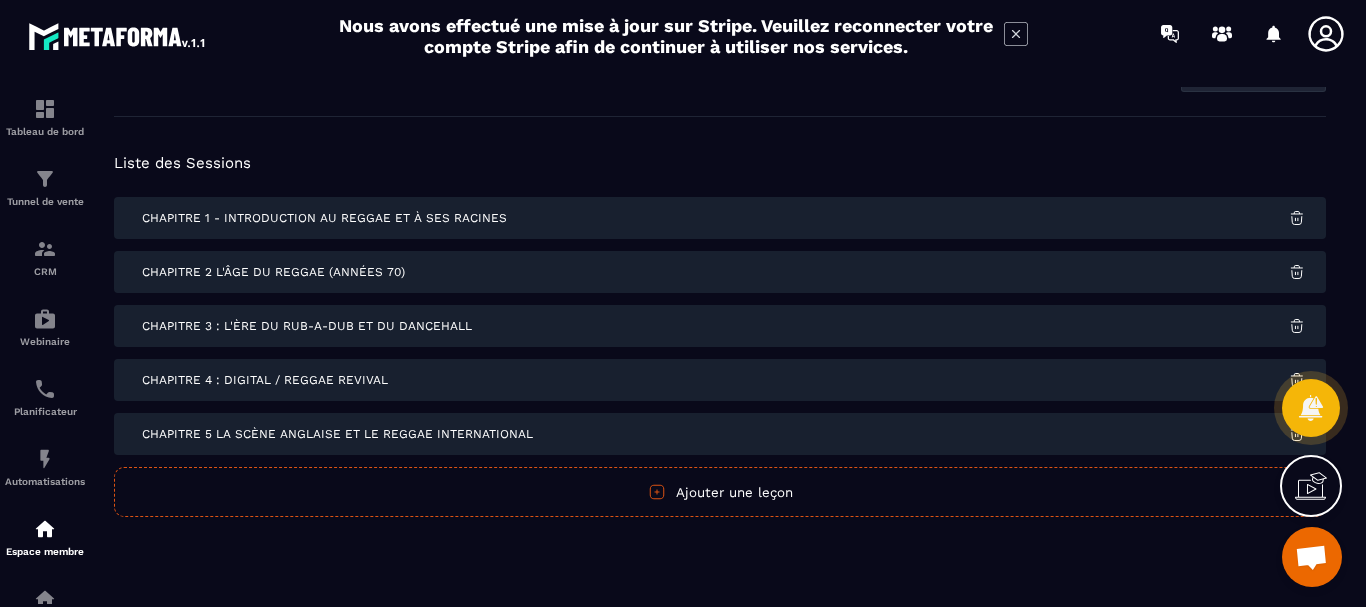 scroll, scrollTop: 0, scrollLeft: 0, axis: both 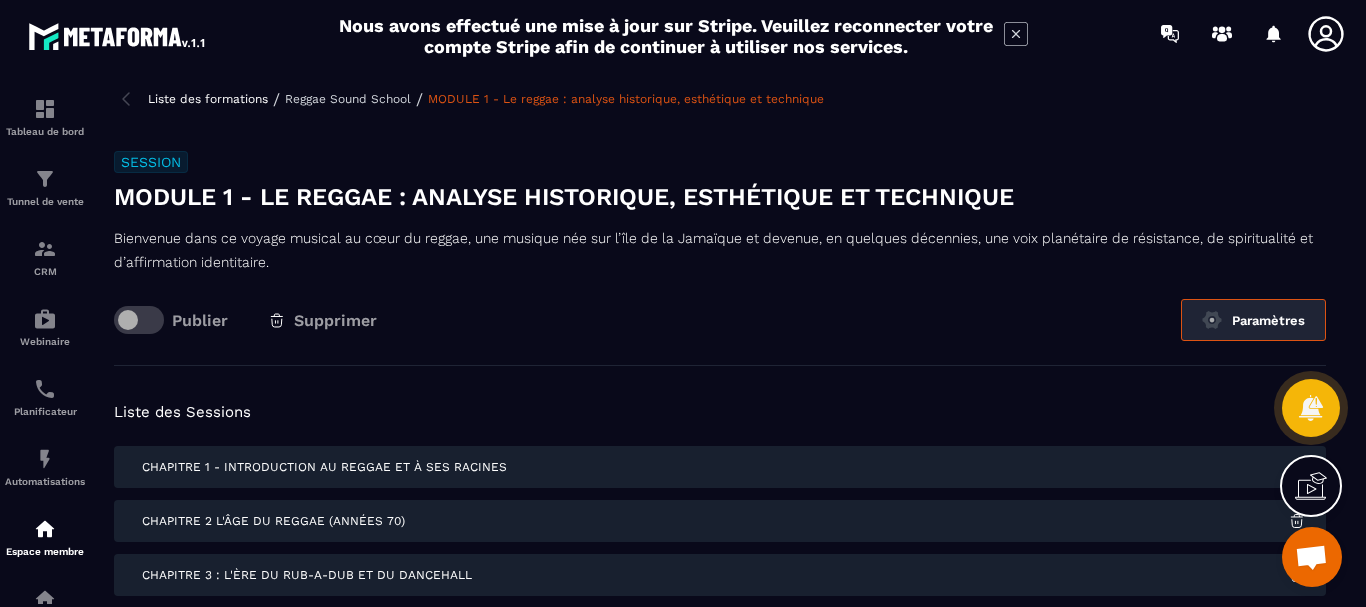 click on "Paramètres" 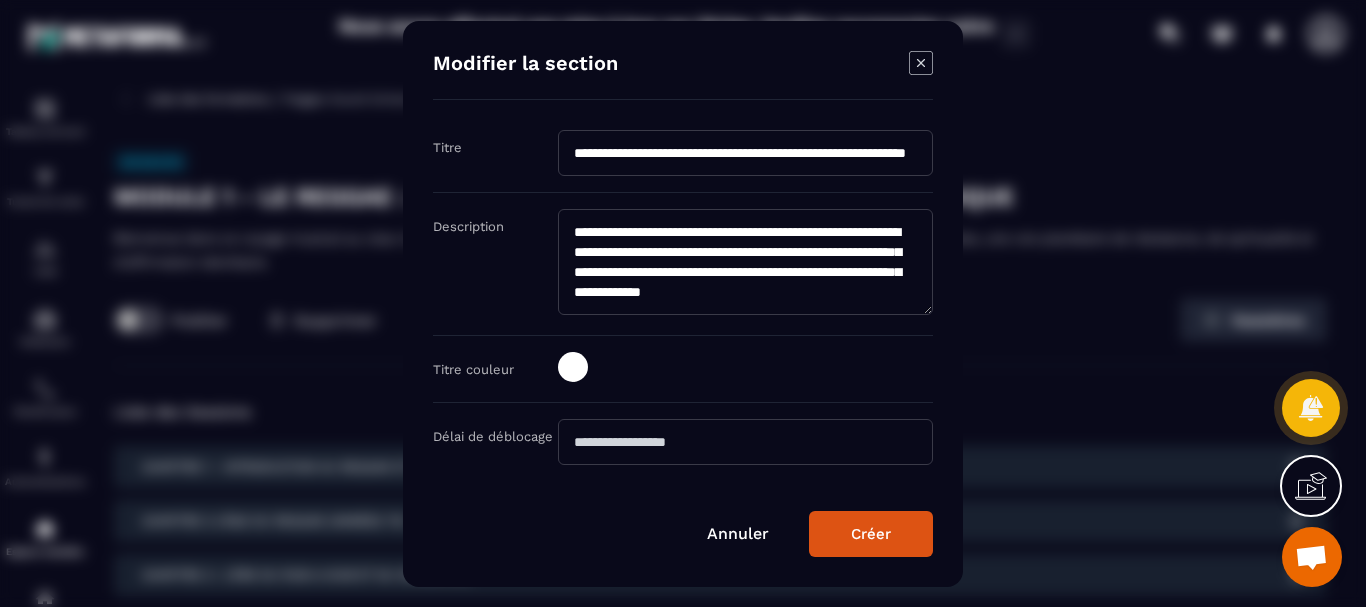 click at bounding box center (573, 367) 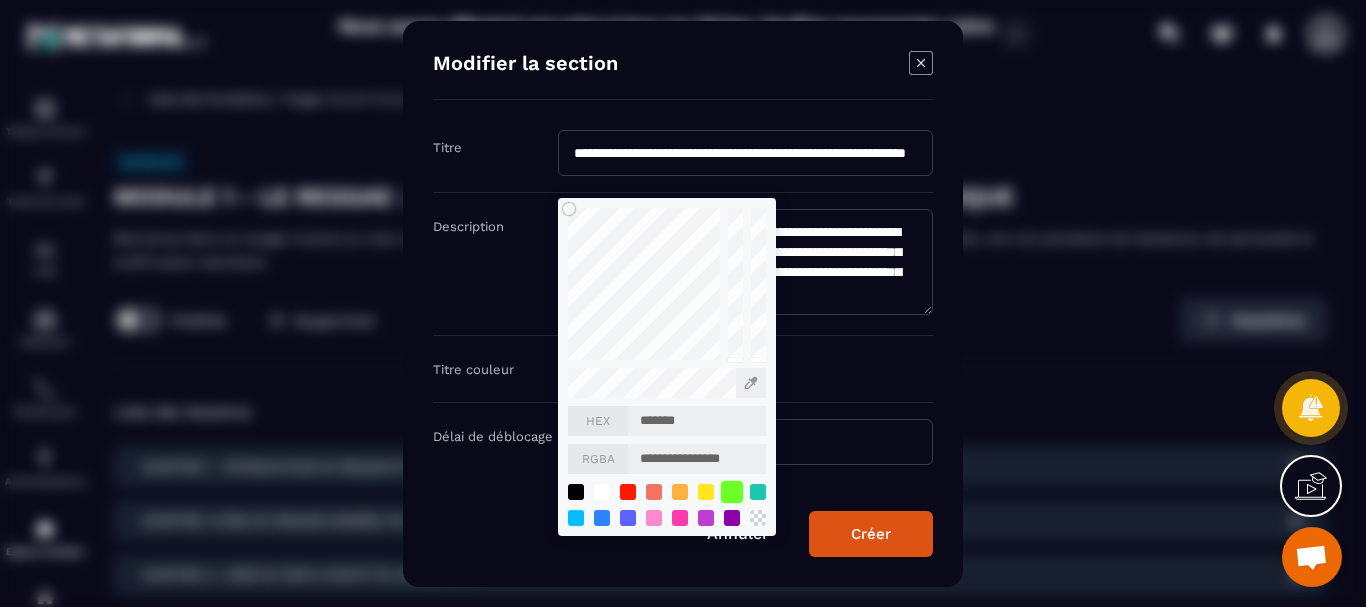 click at bounding box center [732, 491] 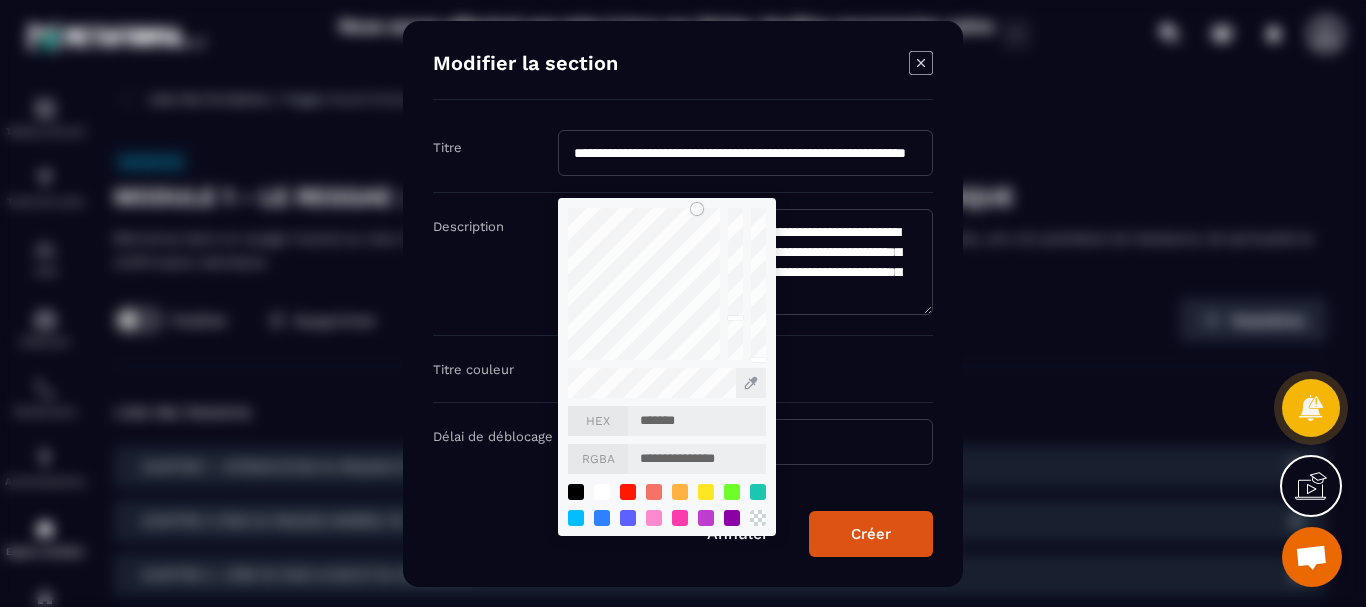 click on "Créer" at bounding box center (871, 534) 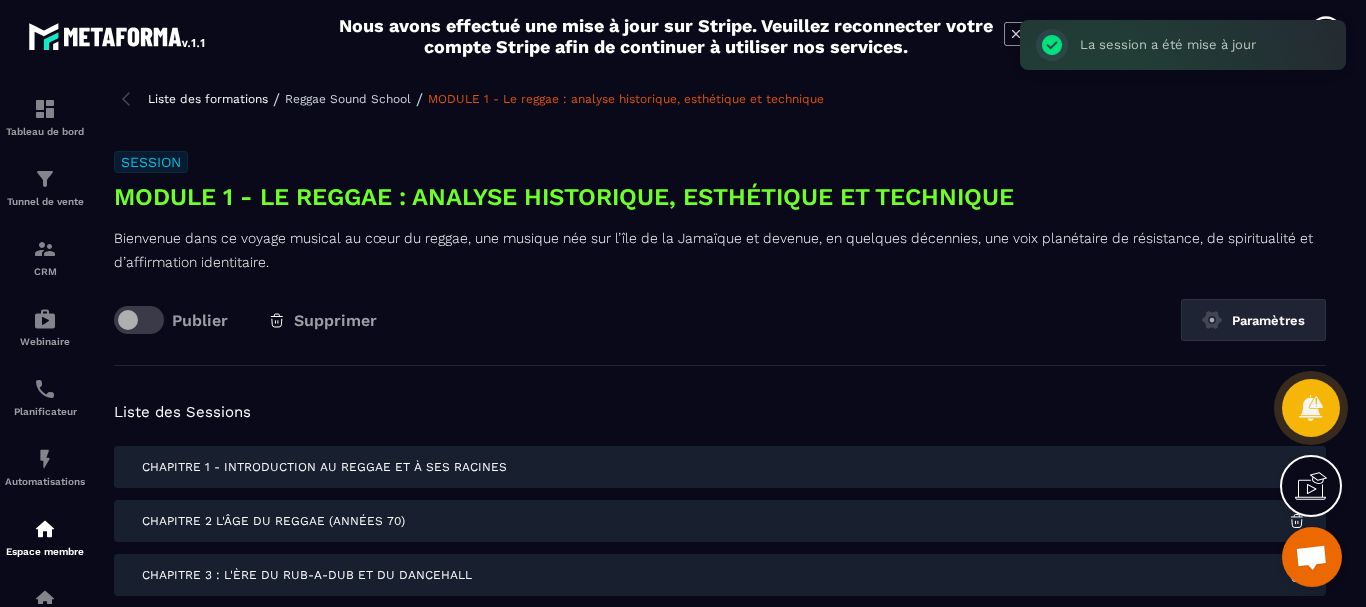 click on "Reggae Sound School" at bounding box center [348, 99] 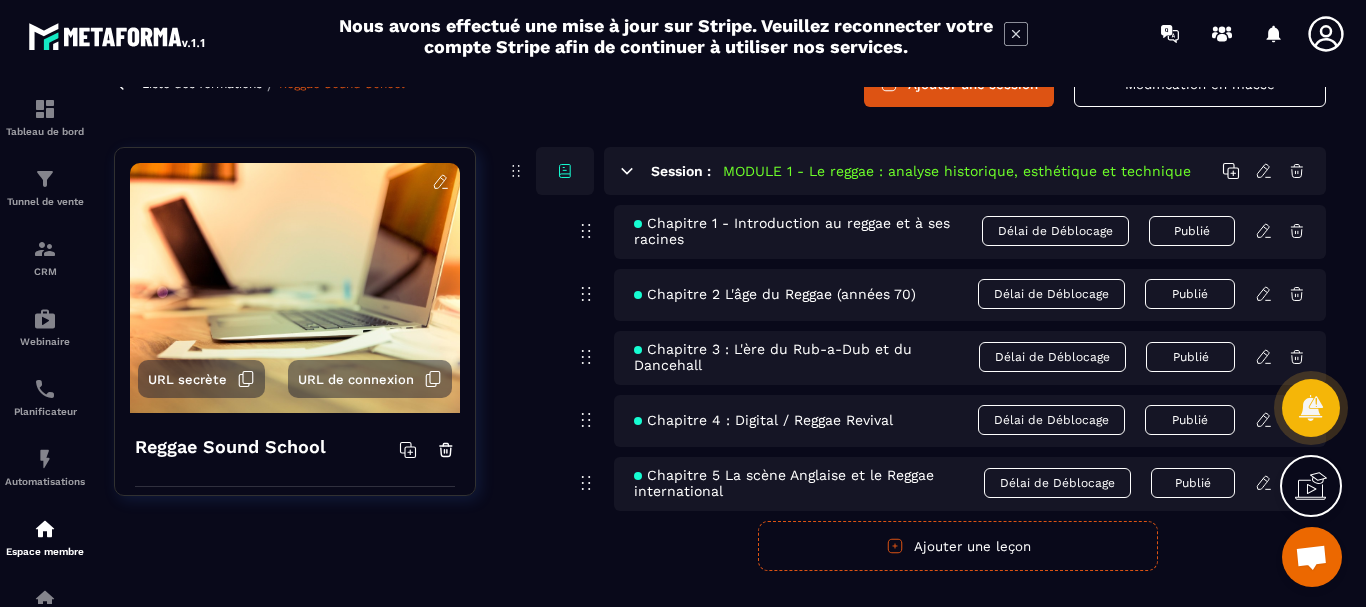 scroll, scrollTop: 305, scrollLeft: 0, axis: vertical 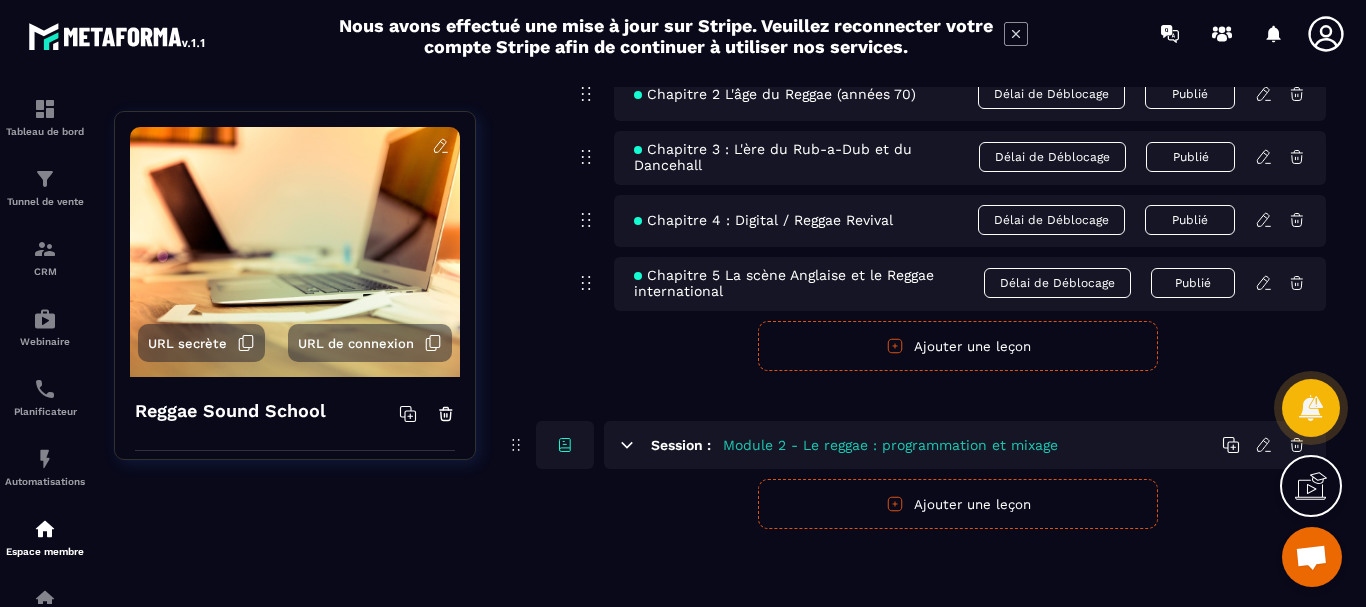 click on "Ajouter une leçon" at bounding box center (958, 504) 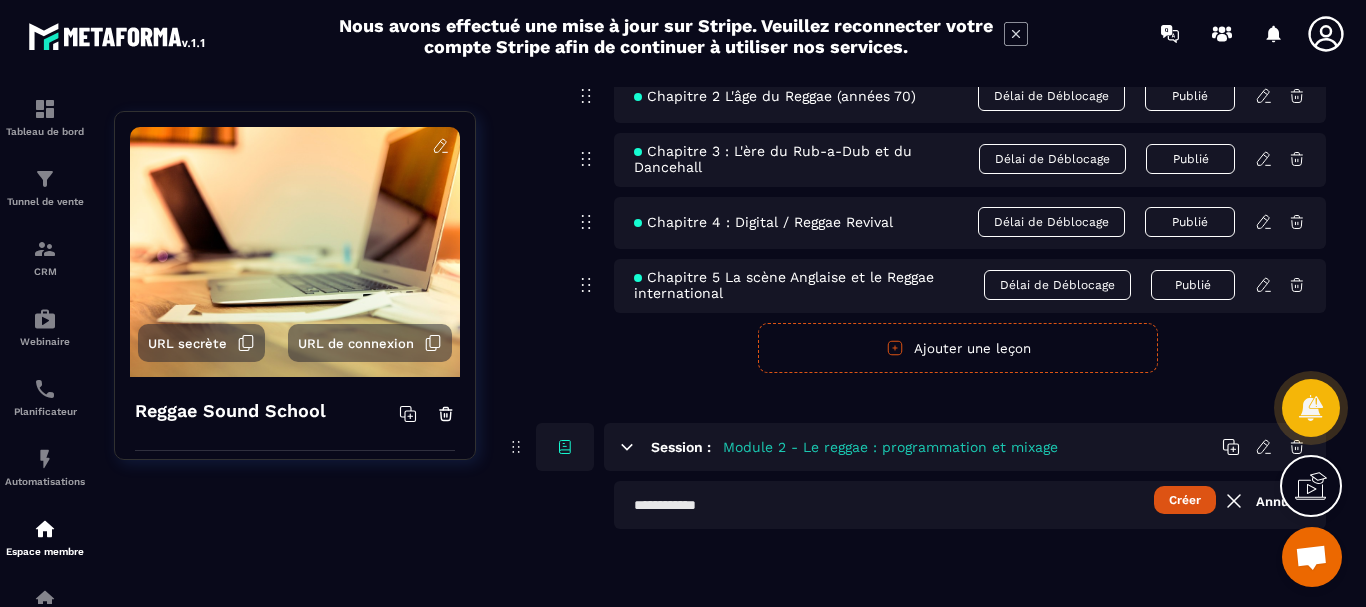 click at bounding box center (970, 505) 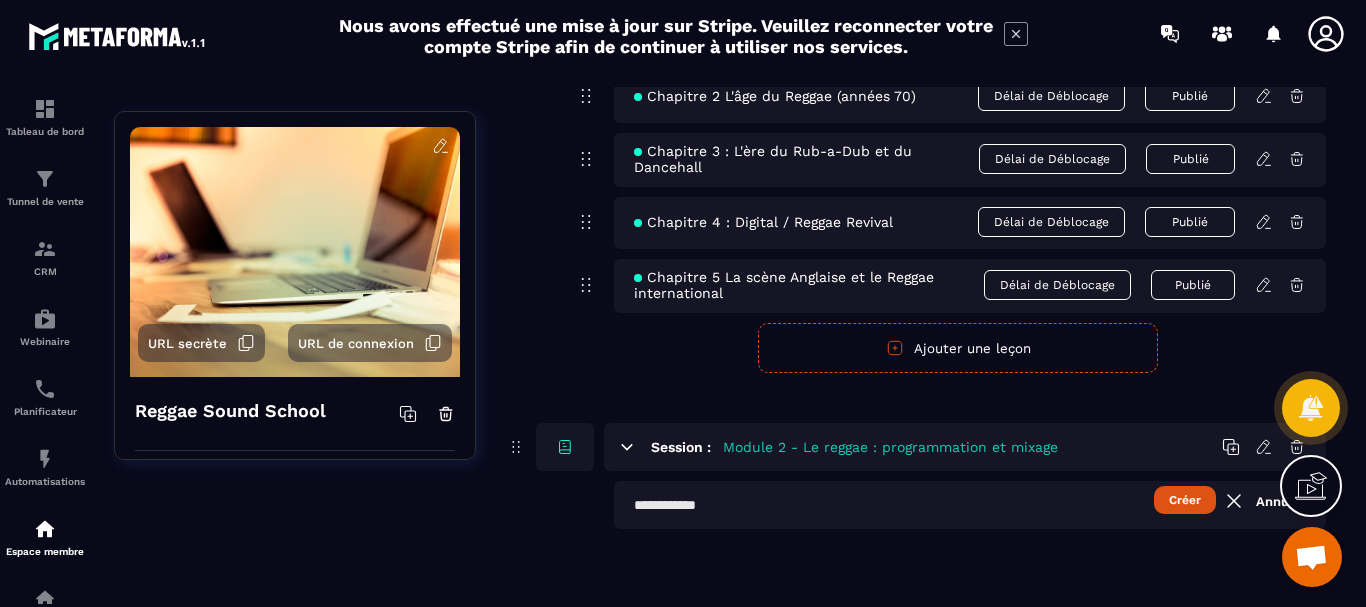 paste on "**********" 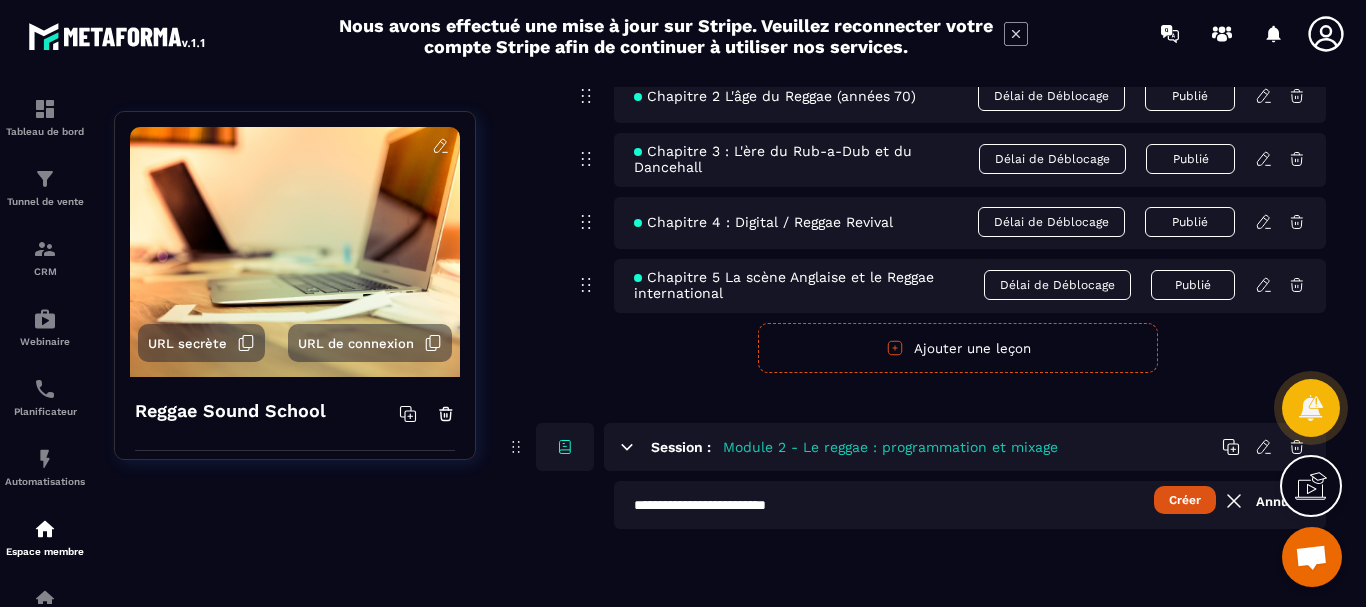 type on "**********" 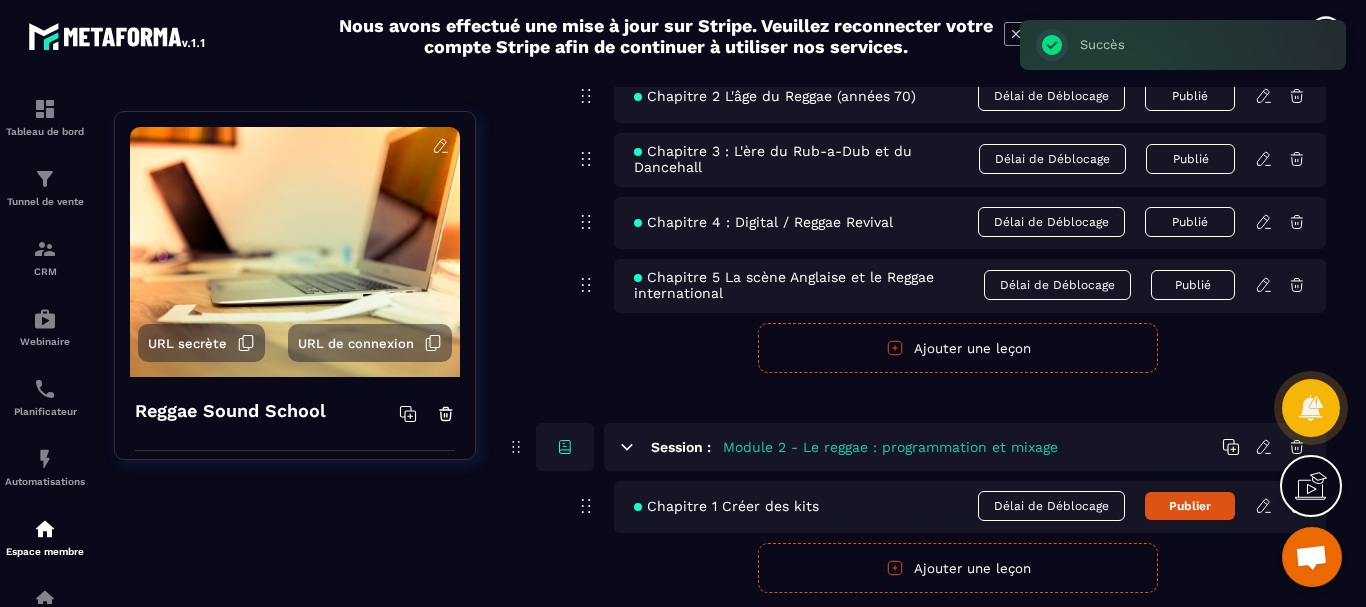 click on "Publier" at bounding box center (1190, 506) 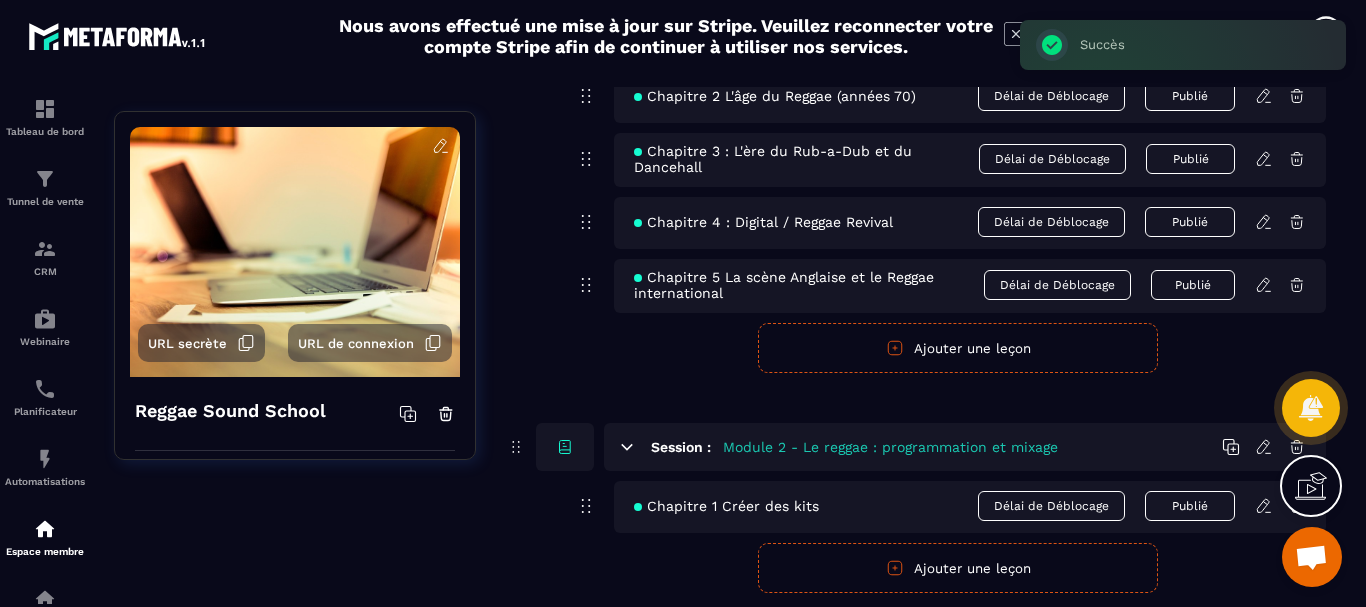 click 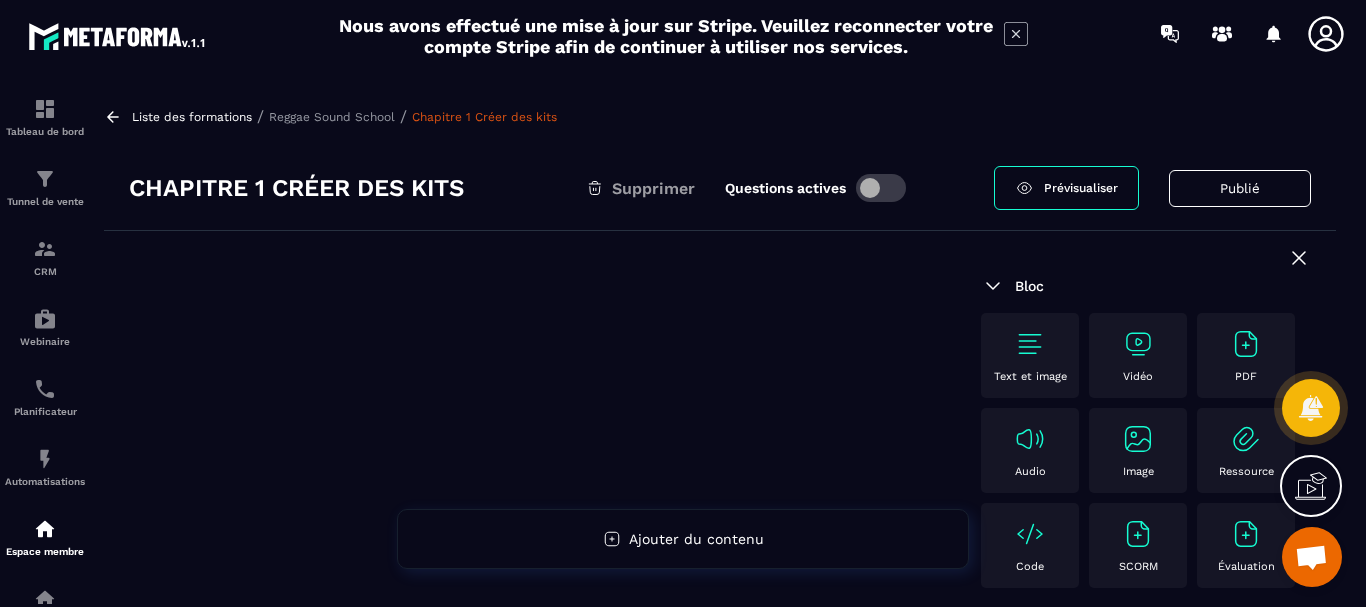click on "PDF" at bounding box center (1246, 355) 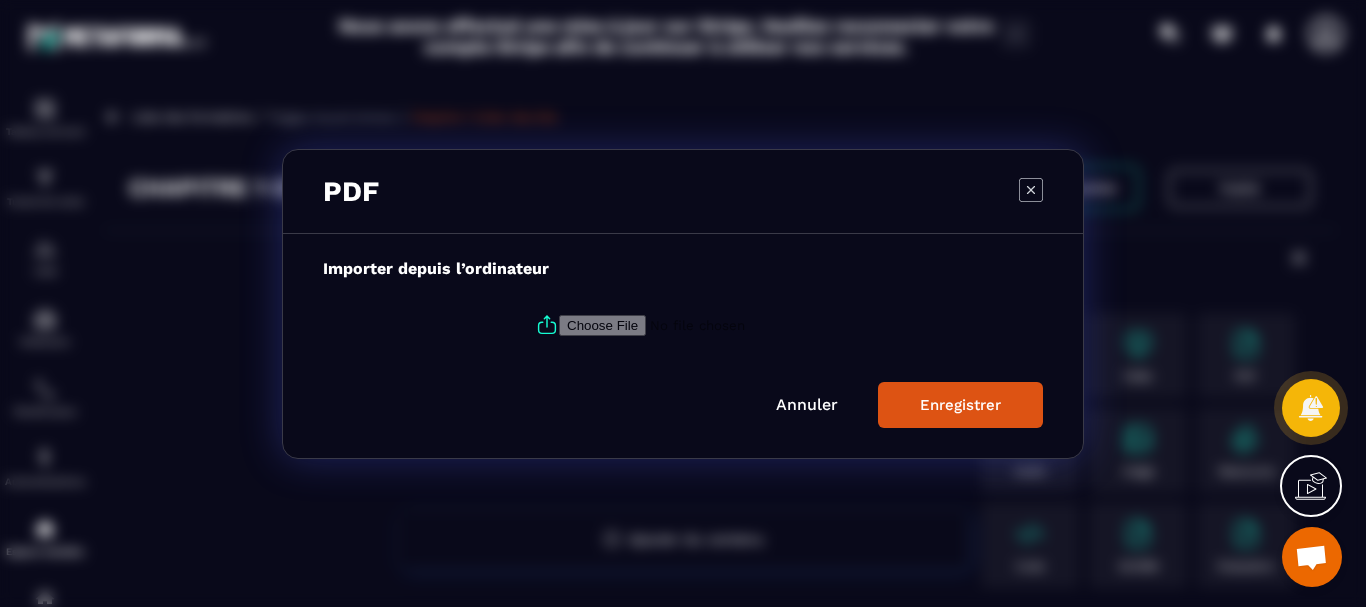 click at bounding box center (695, 324) 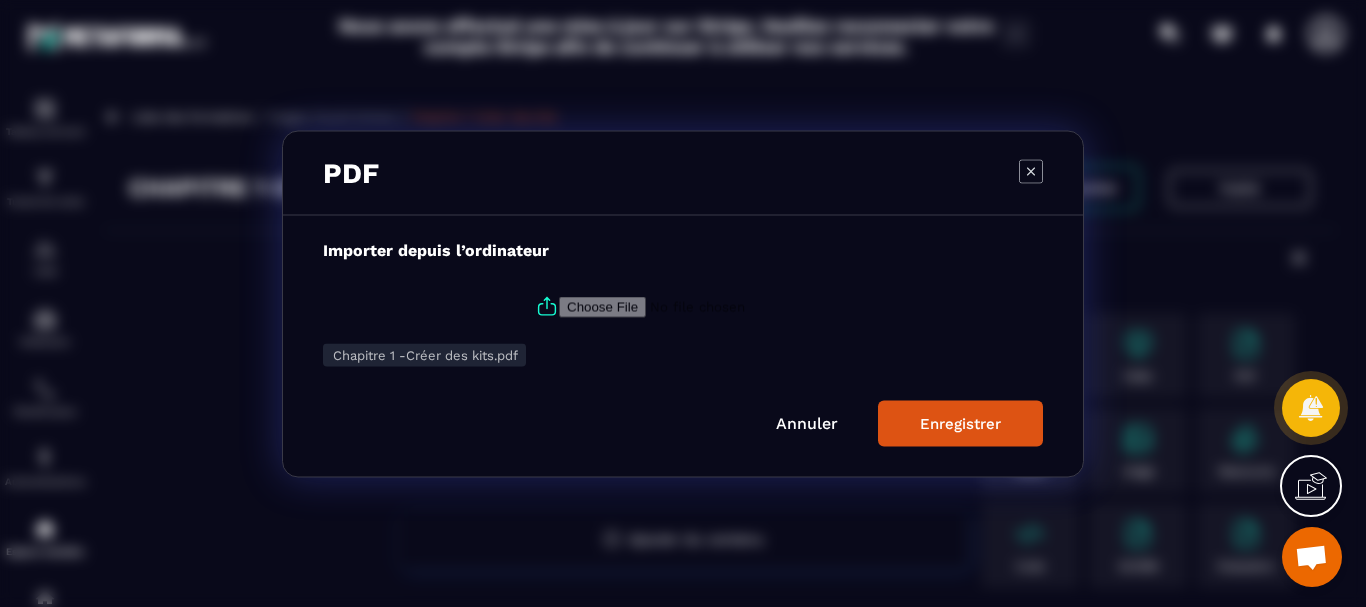 click on "Enregistrer" at bounding box center [960, 423] 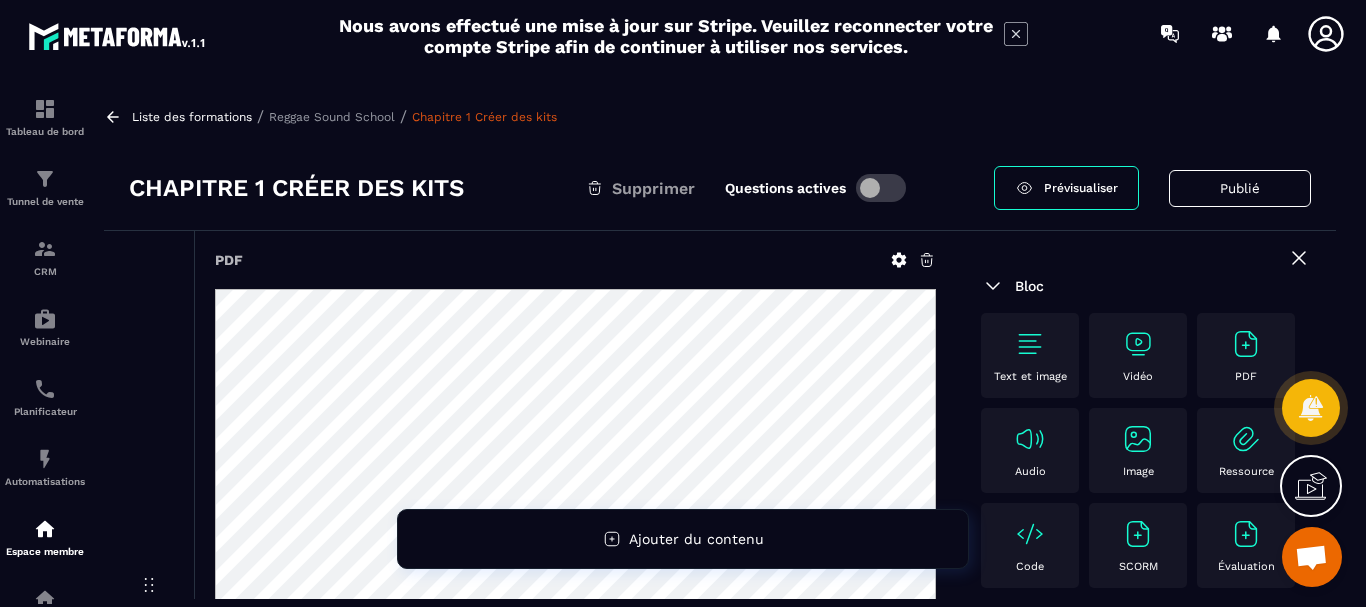 click at bounding box center [1138, 344] 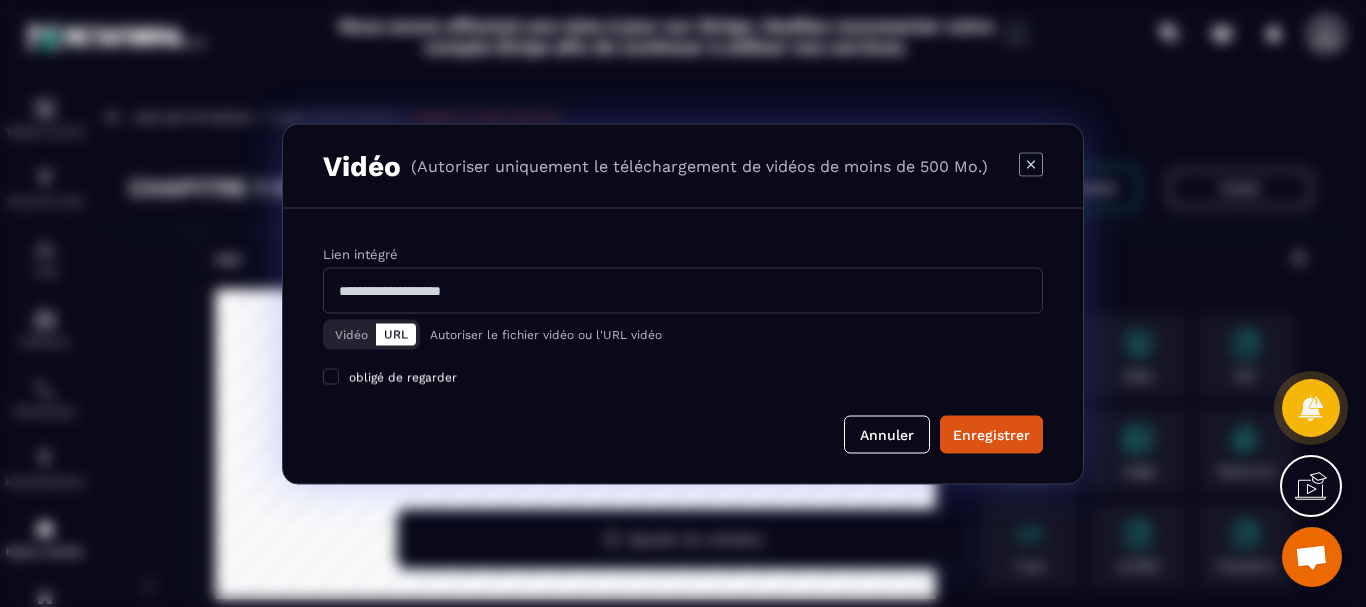 click at bounding box center [683, 290] 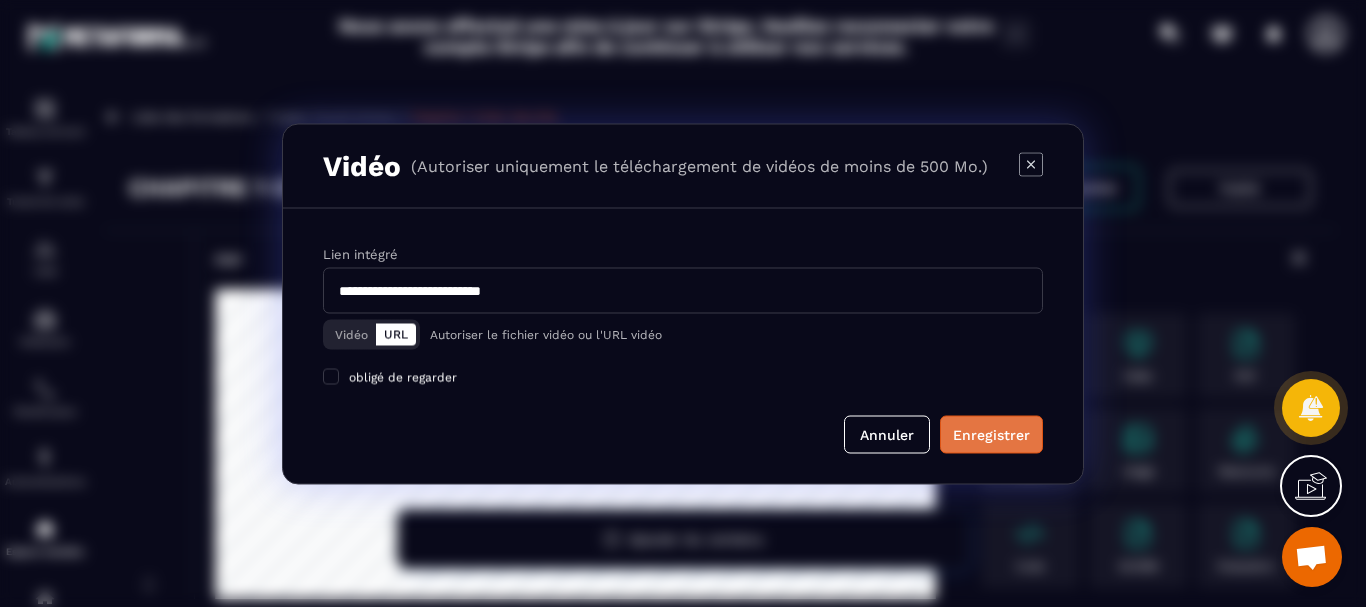 type on "**********" 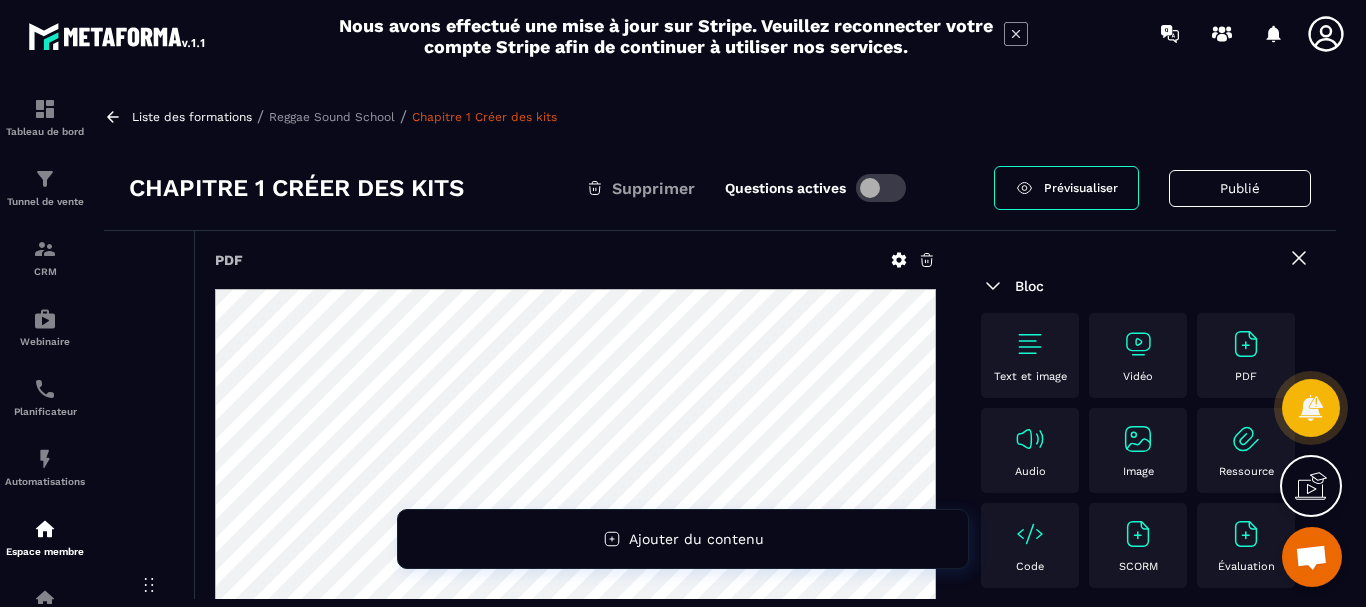 click at bounding box center (1138, 344) 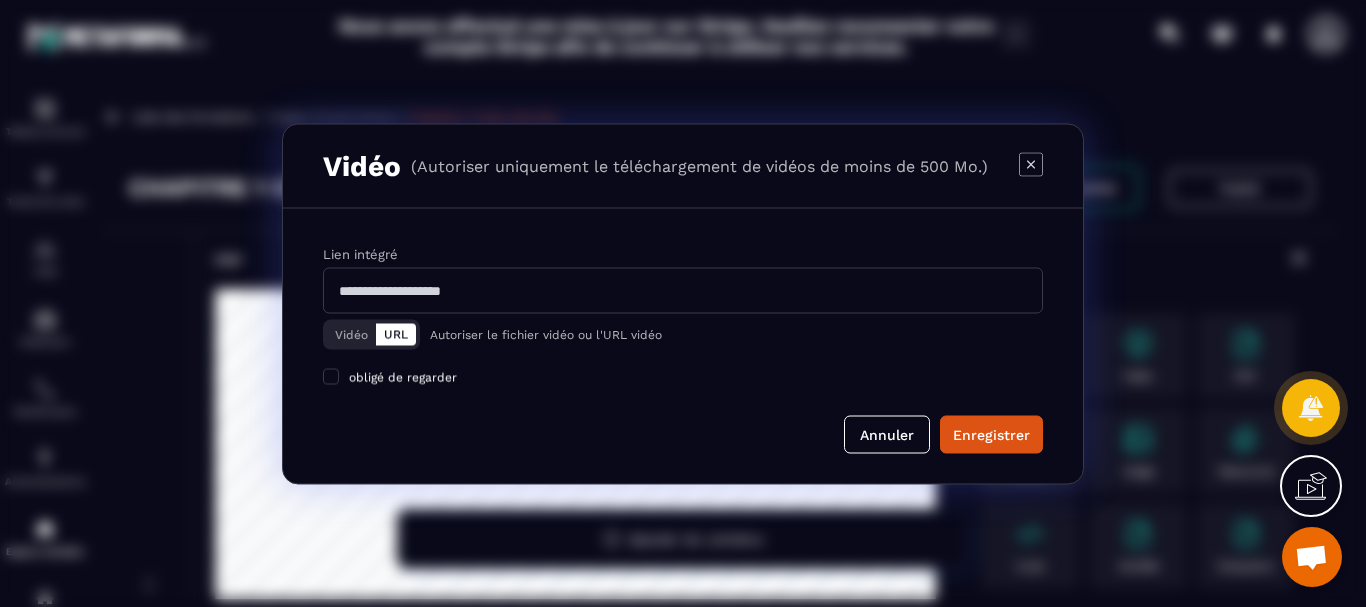 click at bounding box center (683, 290) 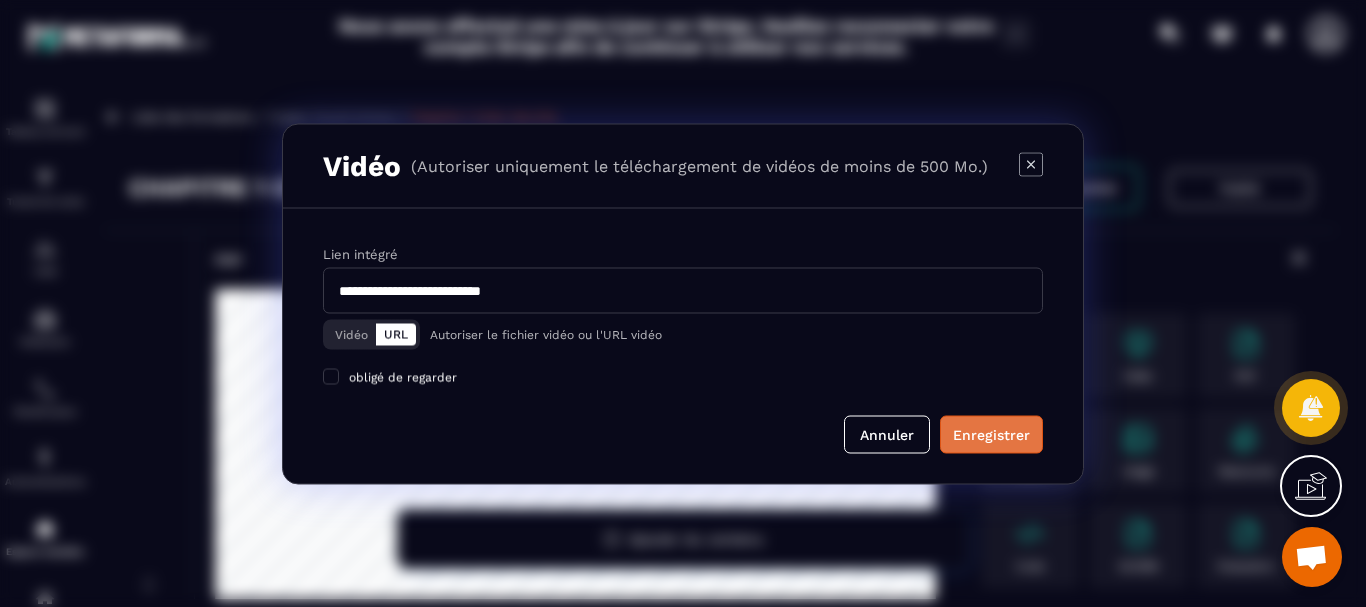 type on "**********" 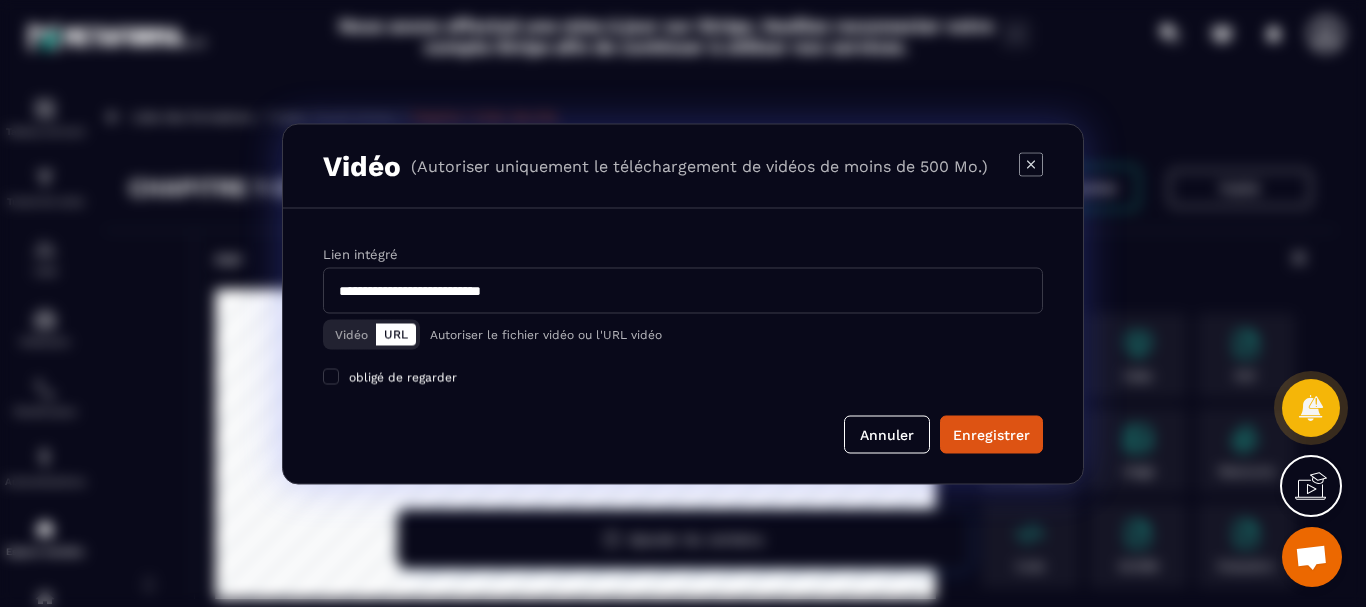 drag, startPoint x: 990, startPoint y: 430, endPoint x: 975, endPoint y: 447, distance: 22.671568 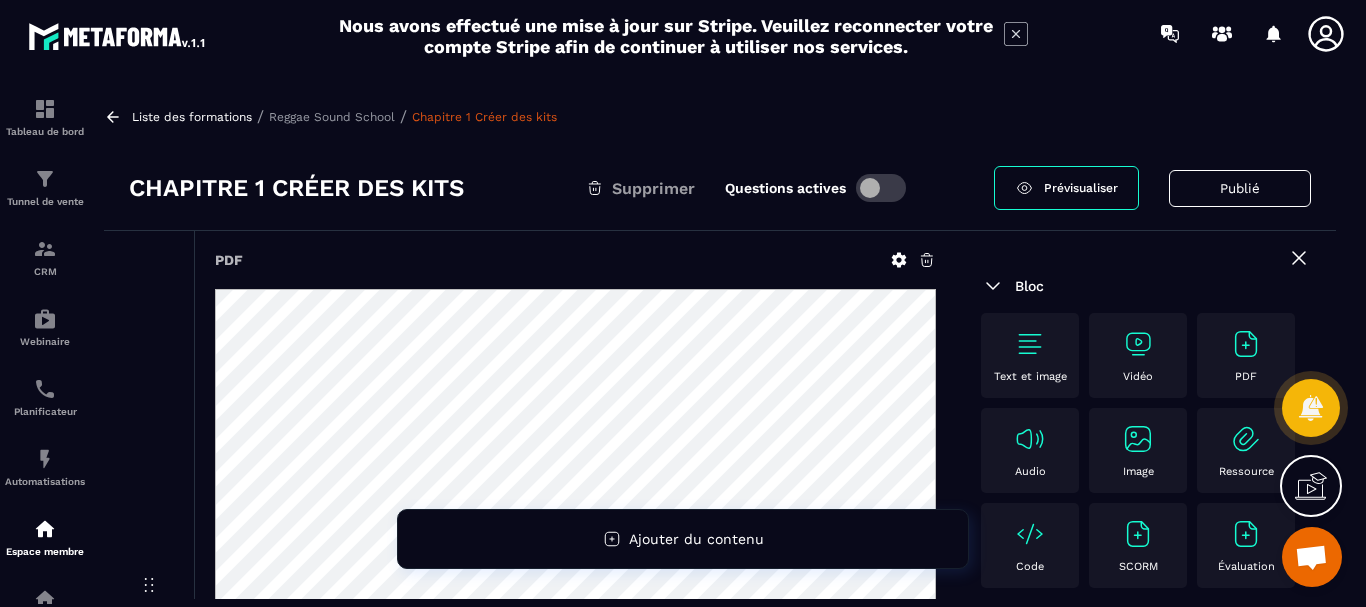 click at bounding box center (1138, 344) 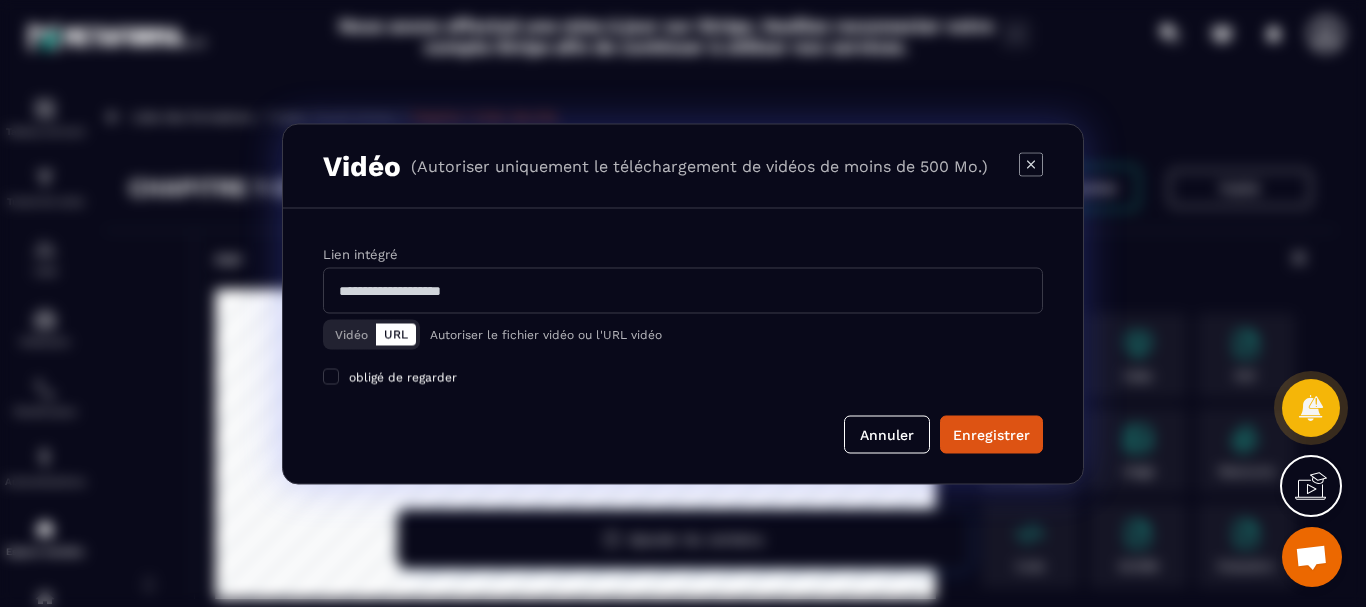 click at bounding box center (683, 290) 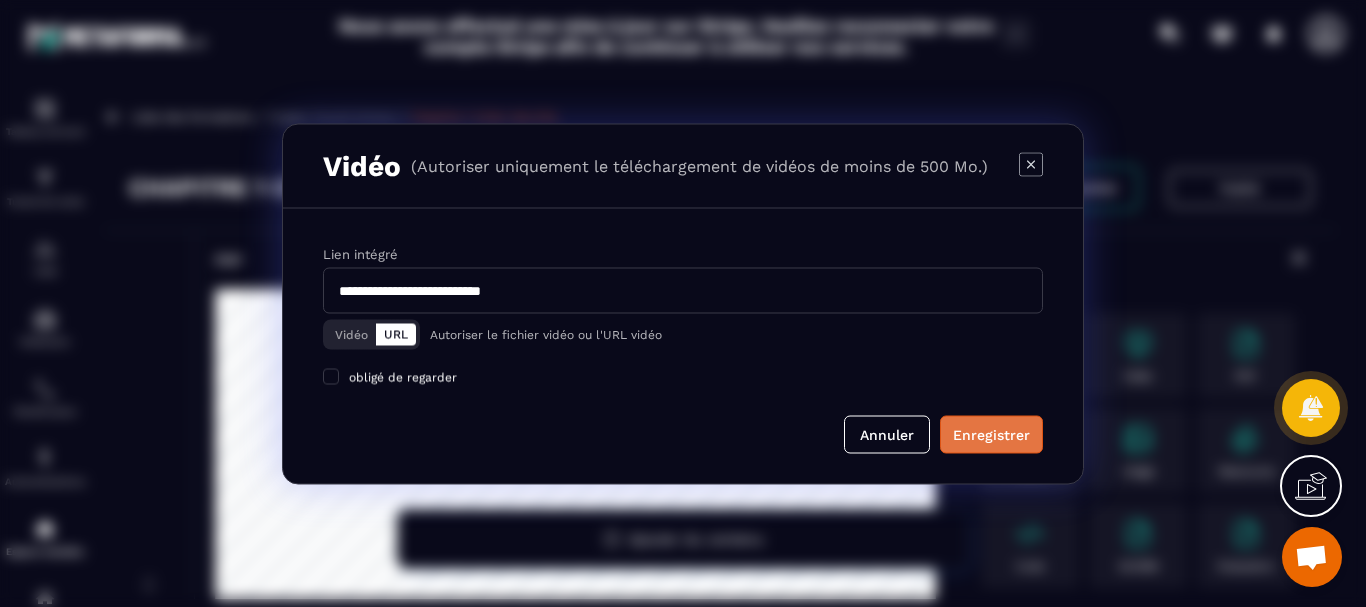 type on "**********" 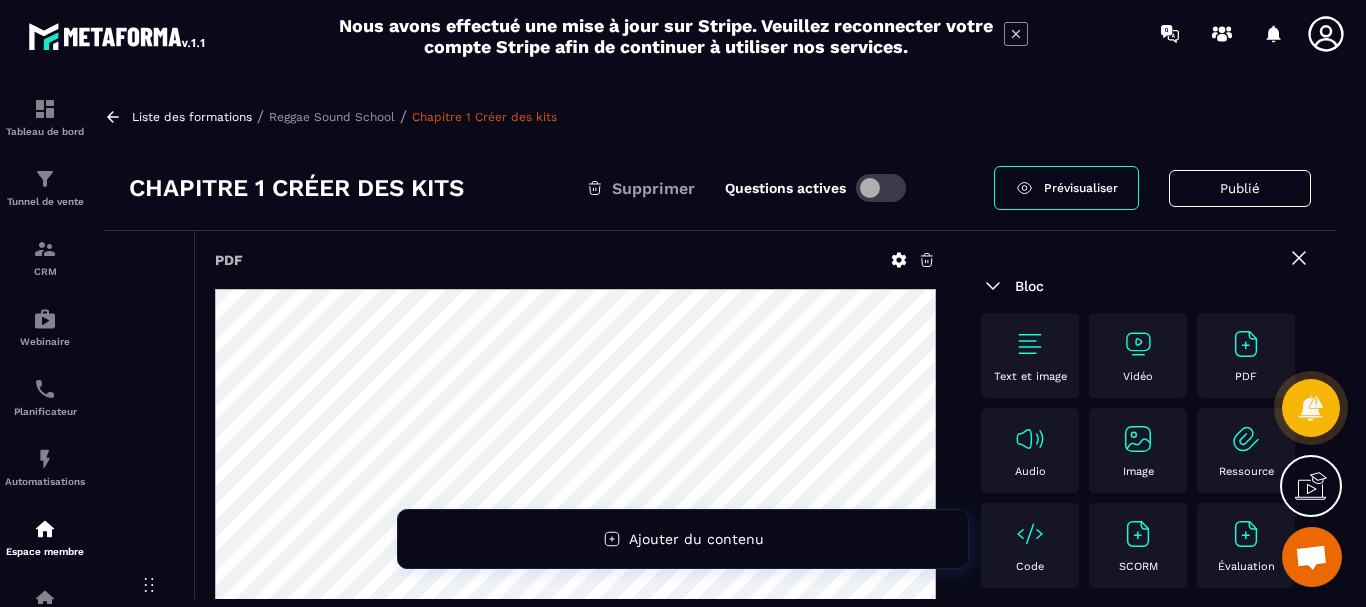 click on "Vidéo" at bounding box center (1138, 355) 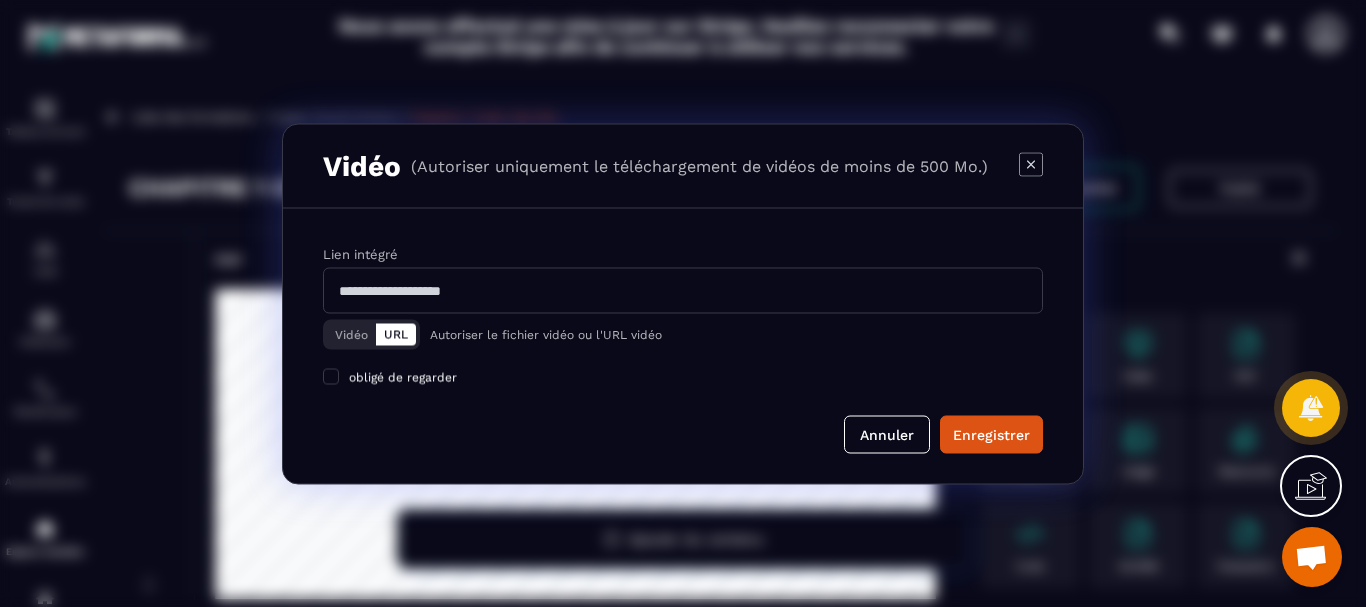 click at bounding box center (683, 290) 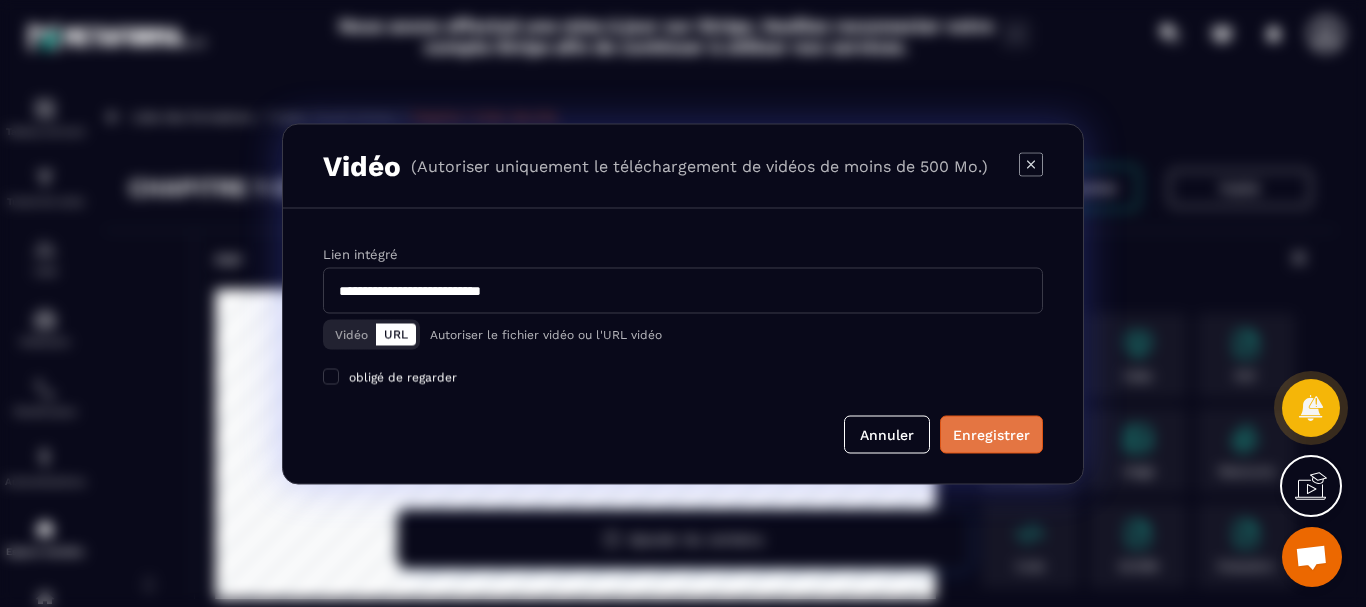 type on "**********" 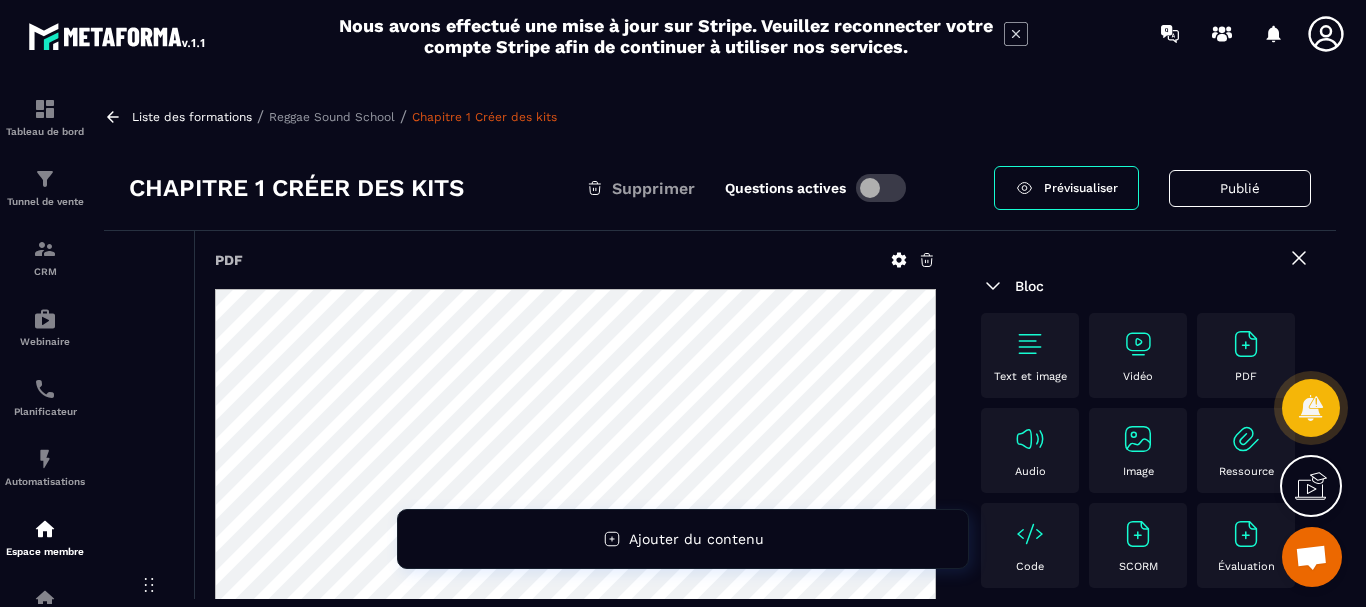 click at bounding box center (1138, 344) 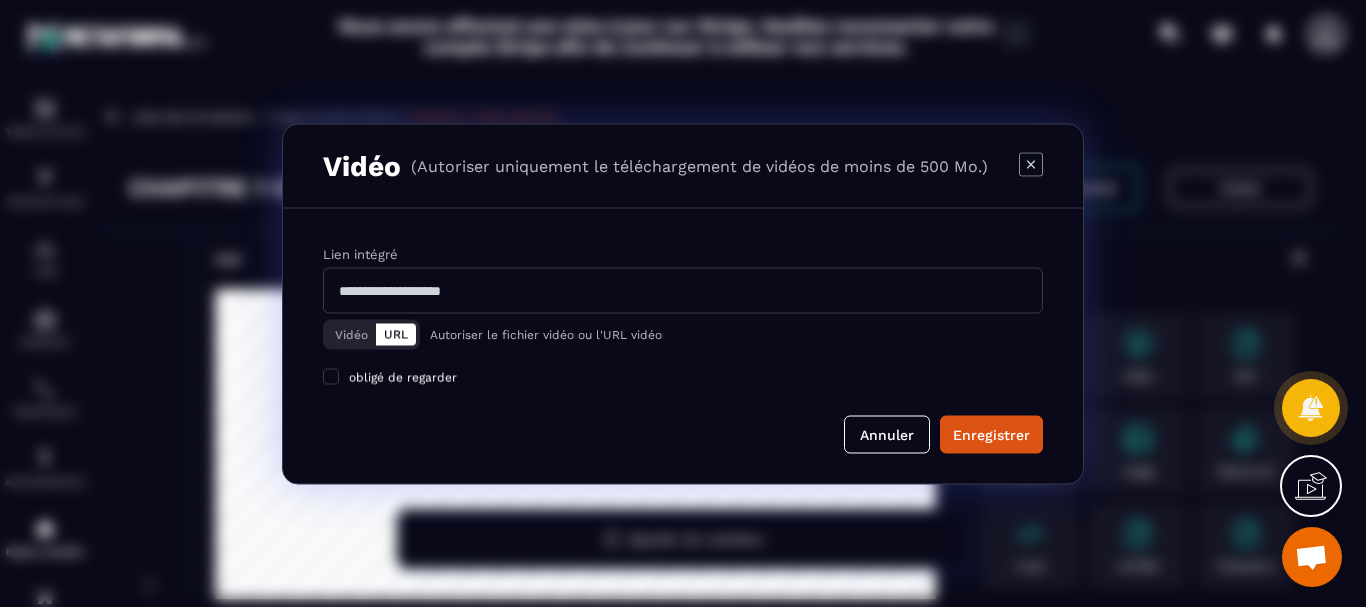 click at bounding box center [683, 290] 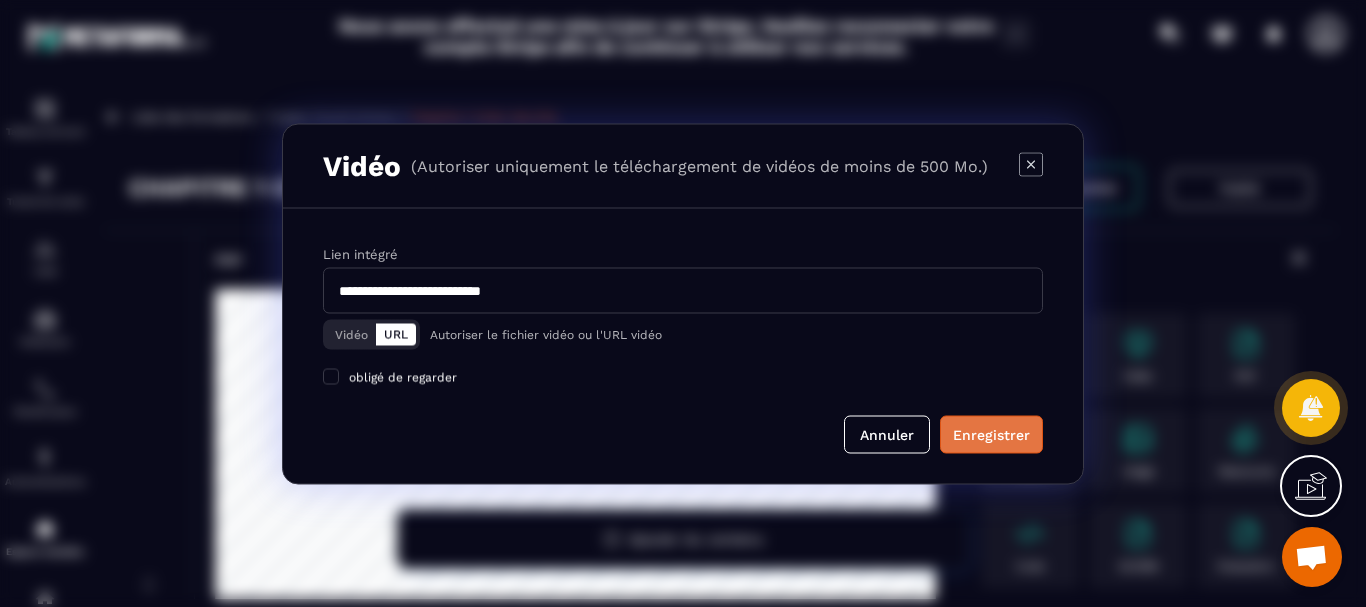 type on "**********" 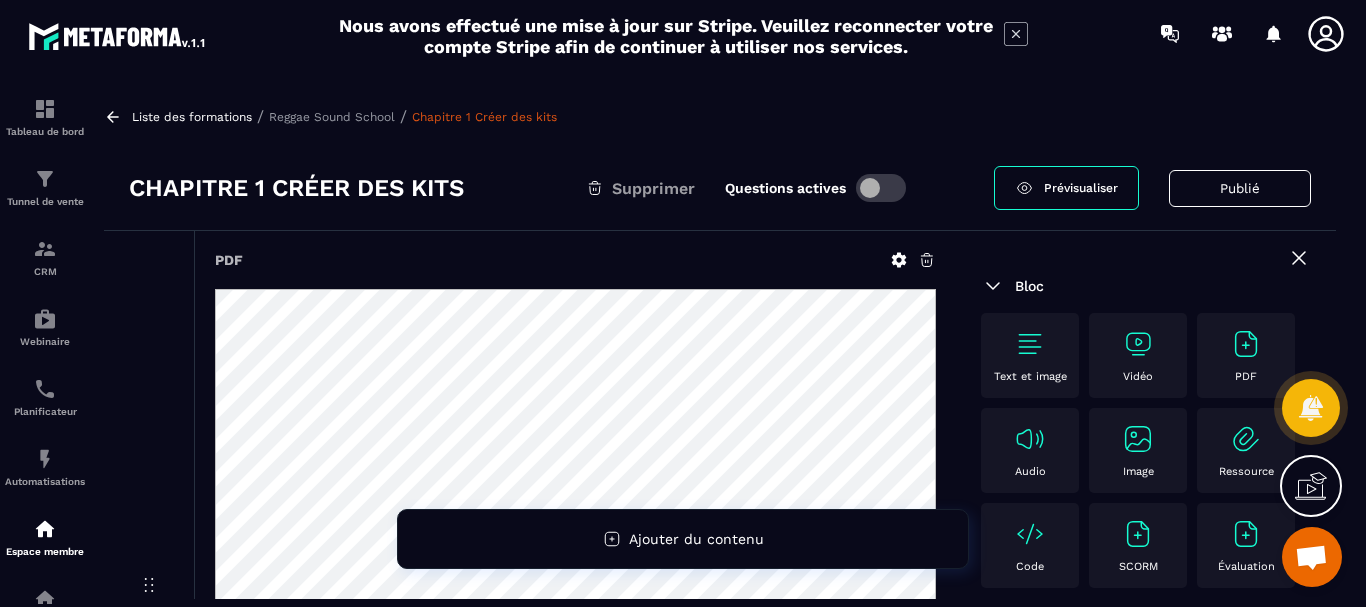 click on "Reggae Sound School" at bounding box center (332, 117) 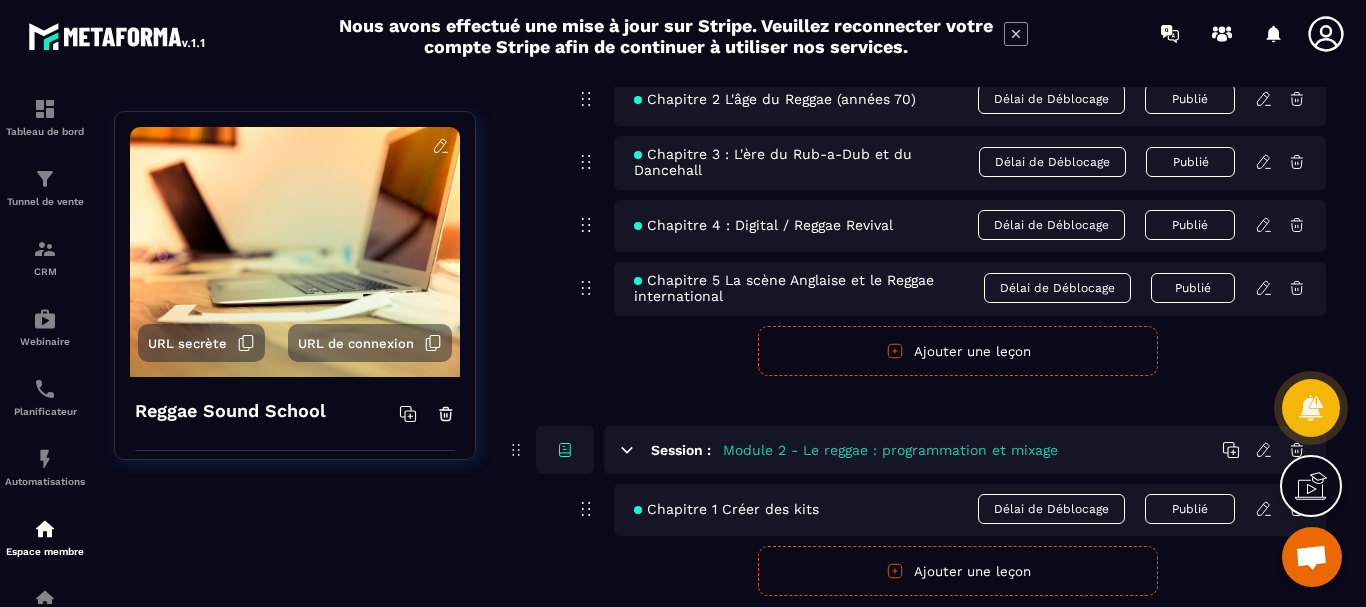scroll, scrollTop: 367, scrollLeft: 0, axis: vertical 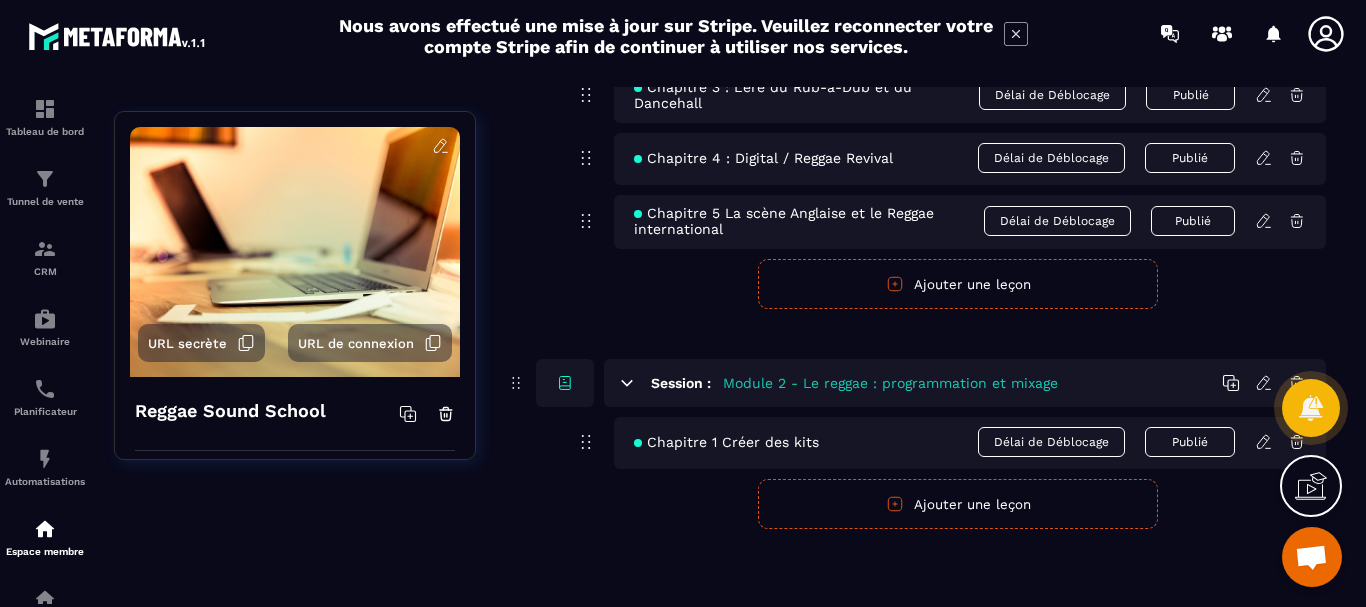 click on "Ajouter une leçon" at bounding box center [958, 504] 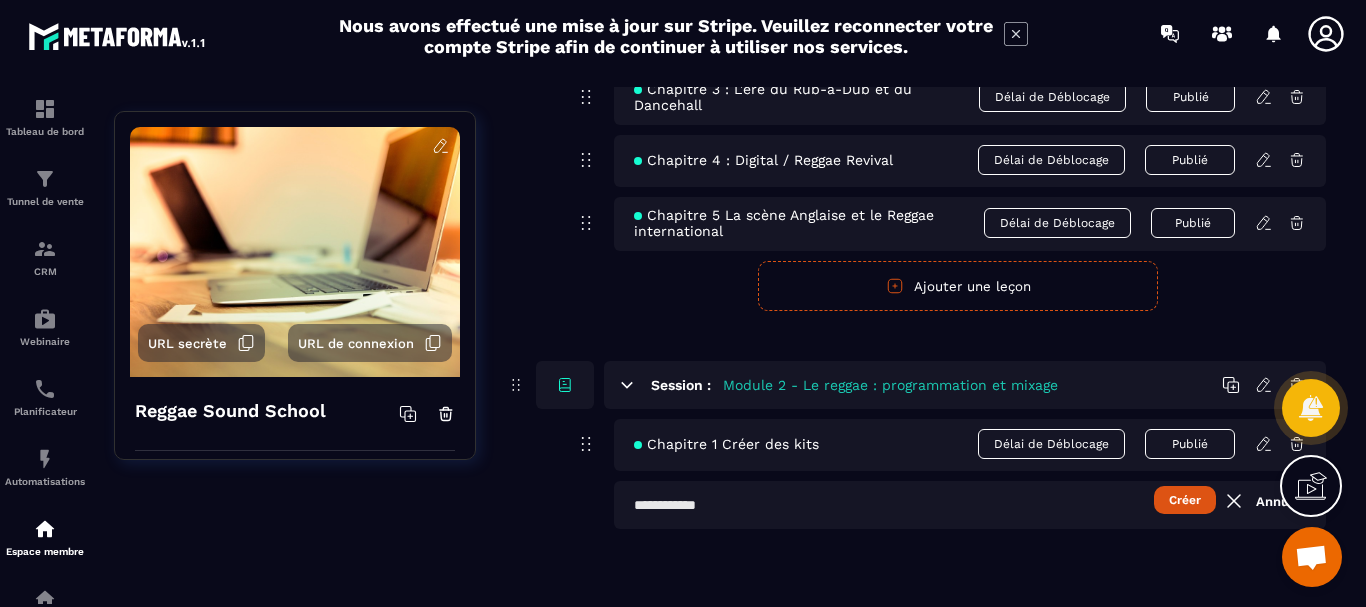 click at bounding box center [970, 505] 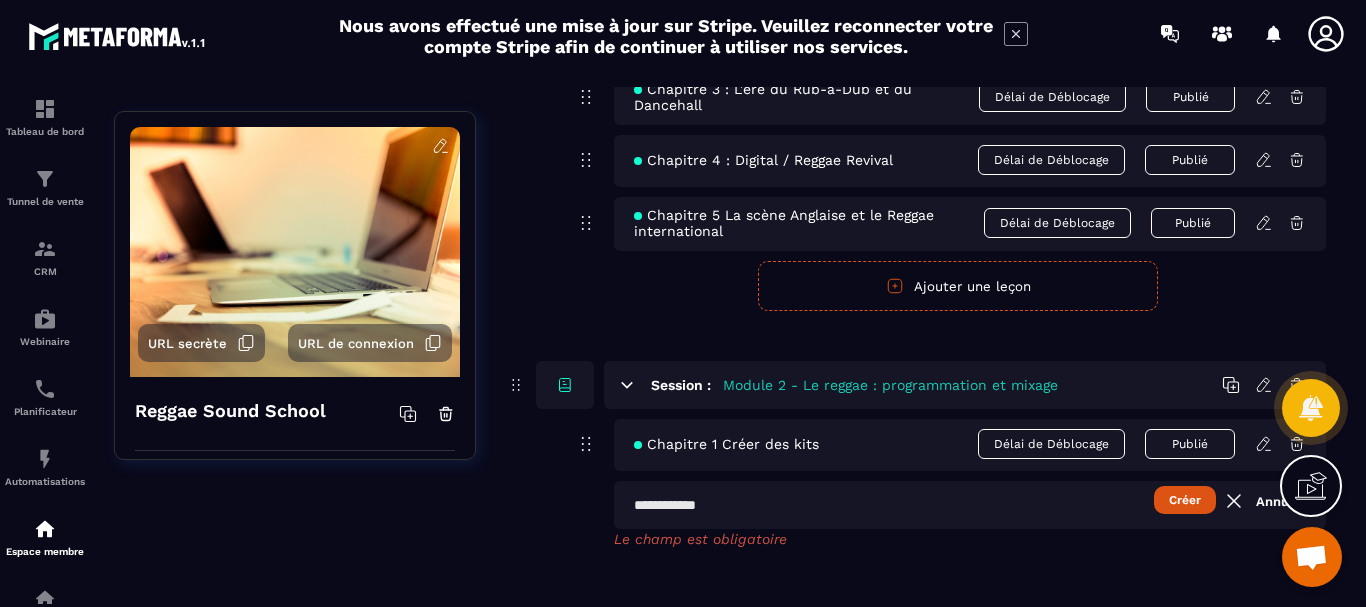 paste on "**********" 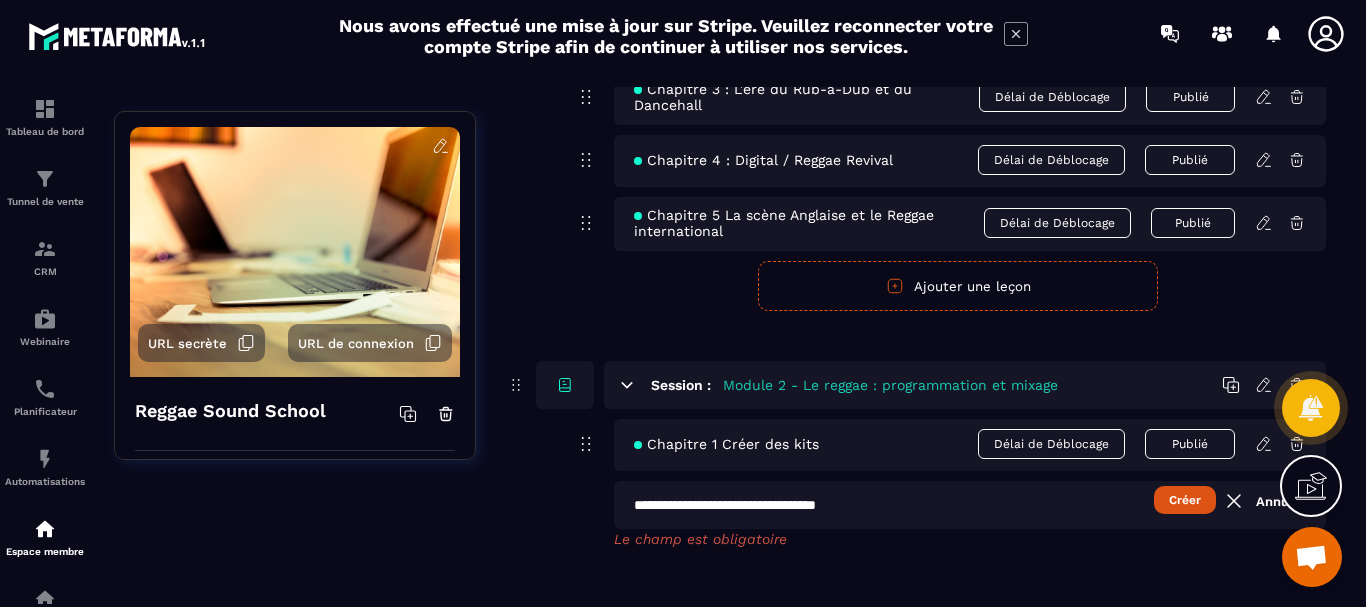type on "**********" 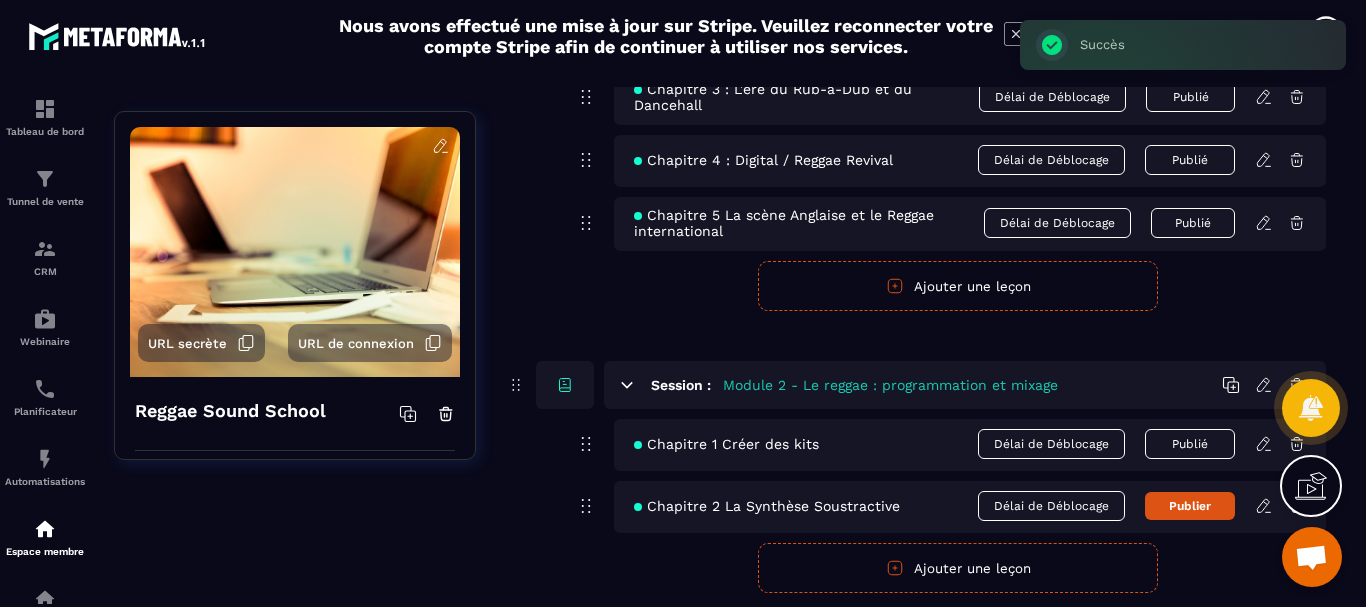 click on "Publier" at bounding box center [1190, 506] 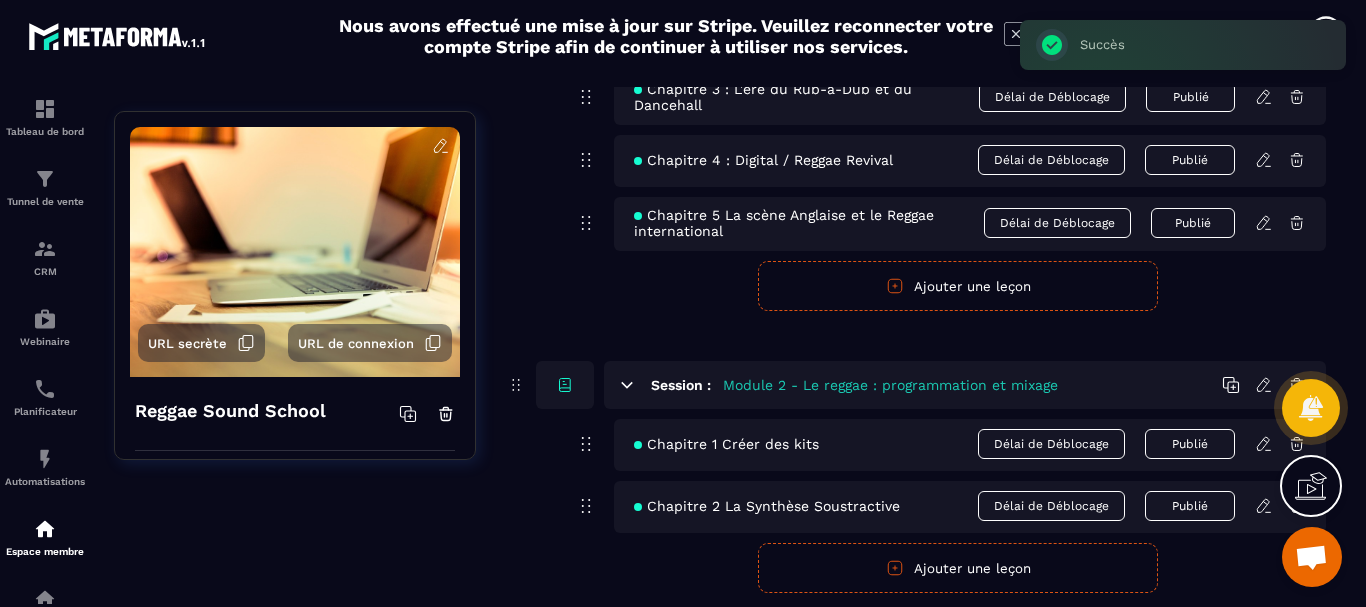 click 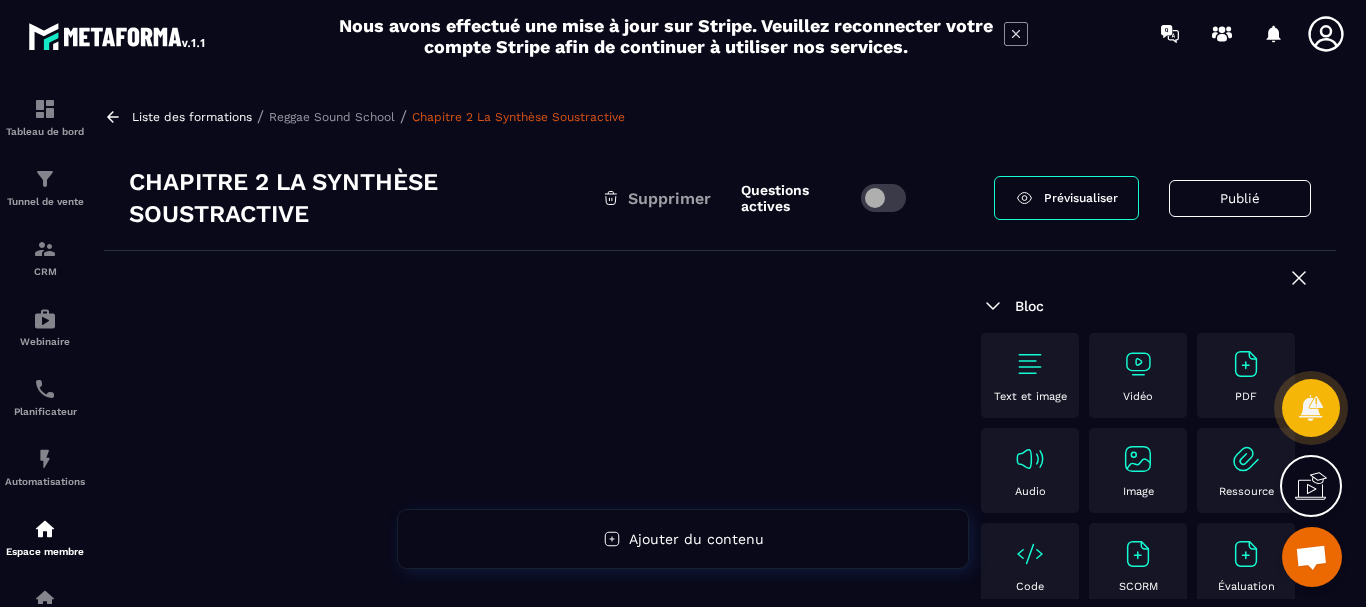 click at bounding box center [1246, 364] 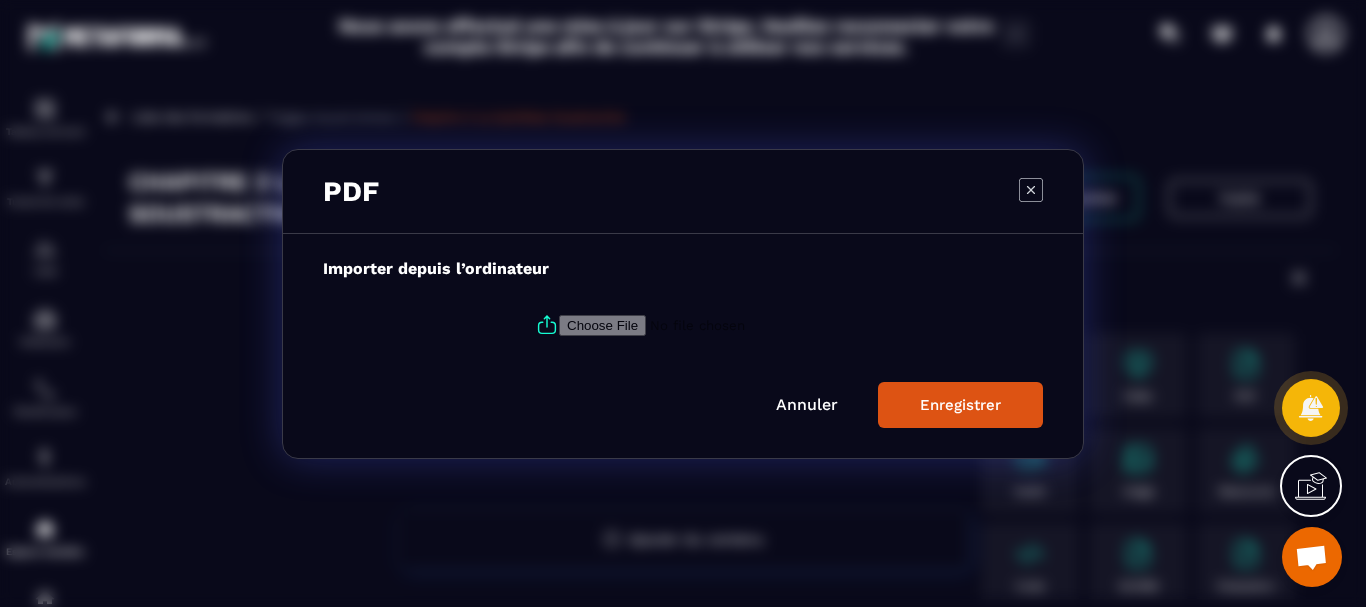 click at bounding box center (695, 324) 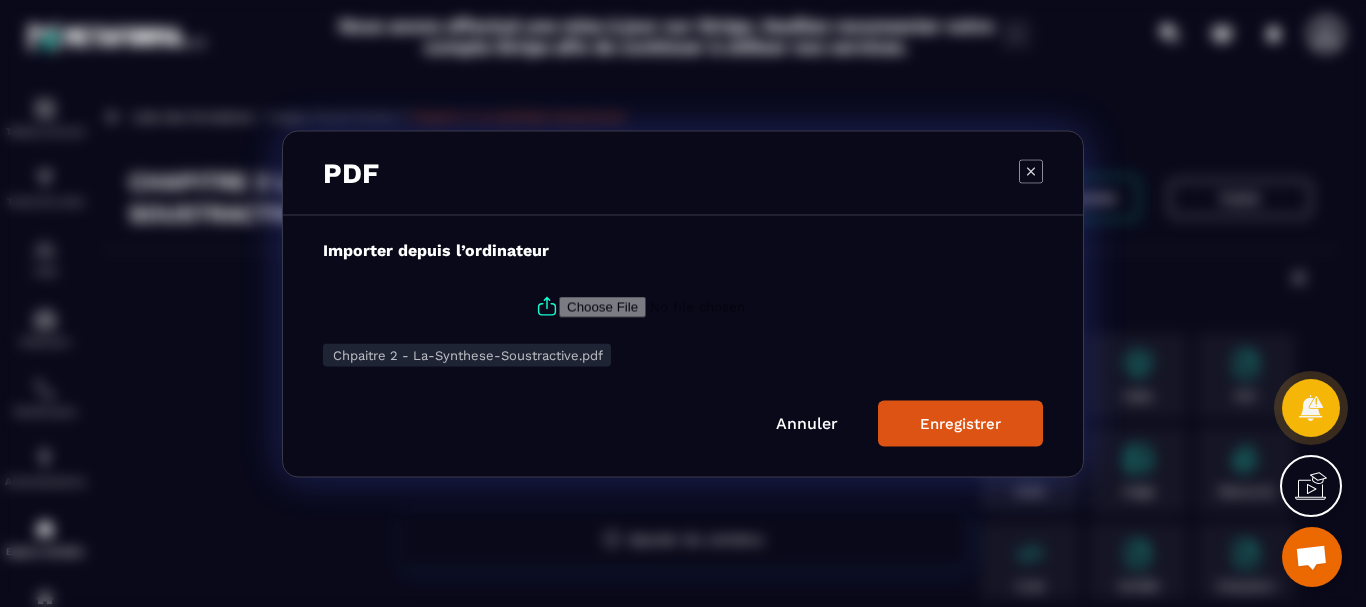 click on "Enregistrer" at bounding box center [960, 423] 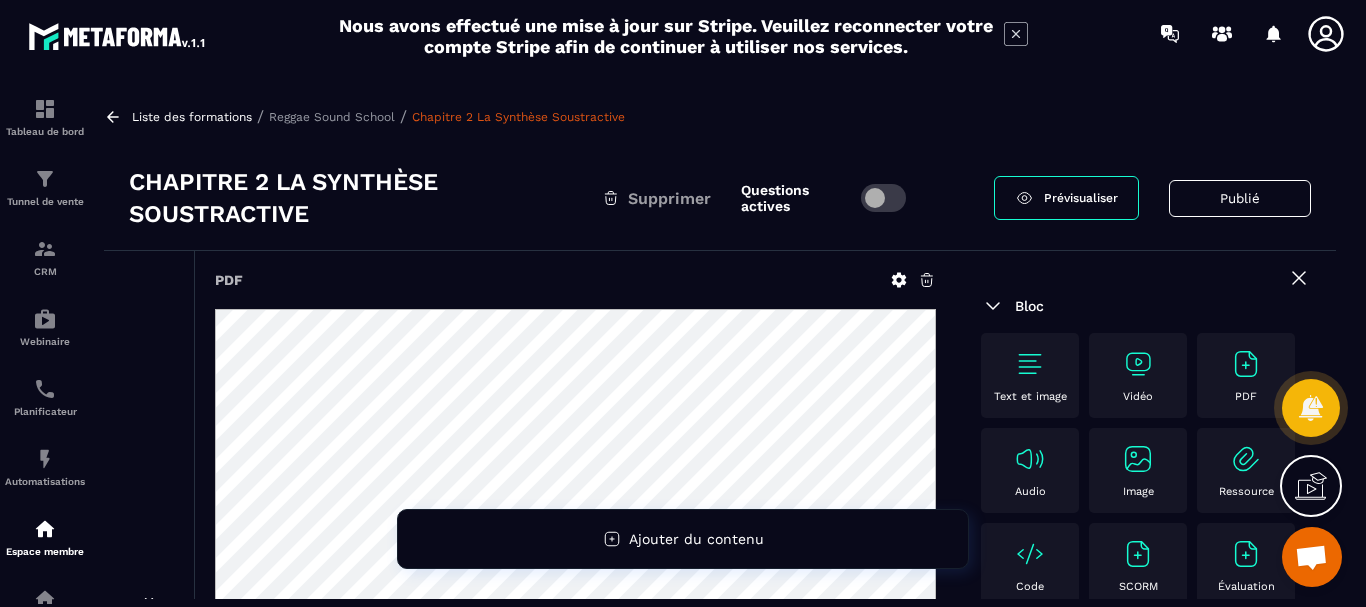 click at bounding box center [1138, 364] 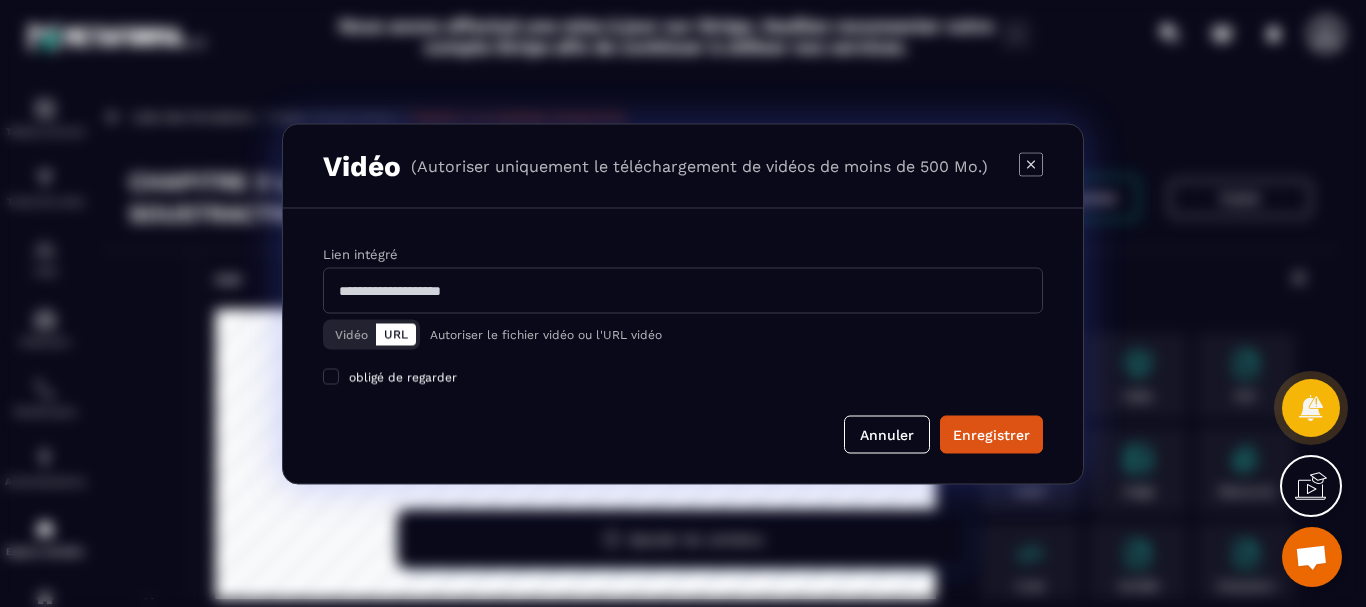 click at bounding box center [683, 290] 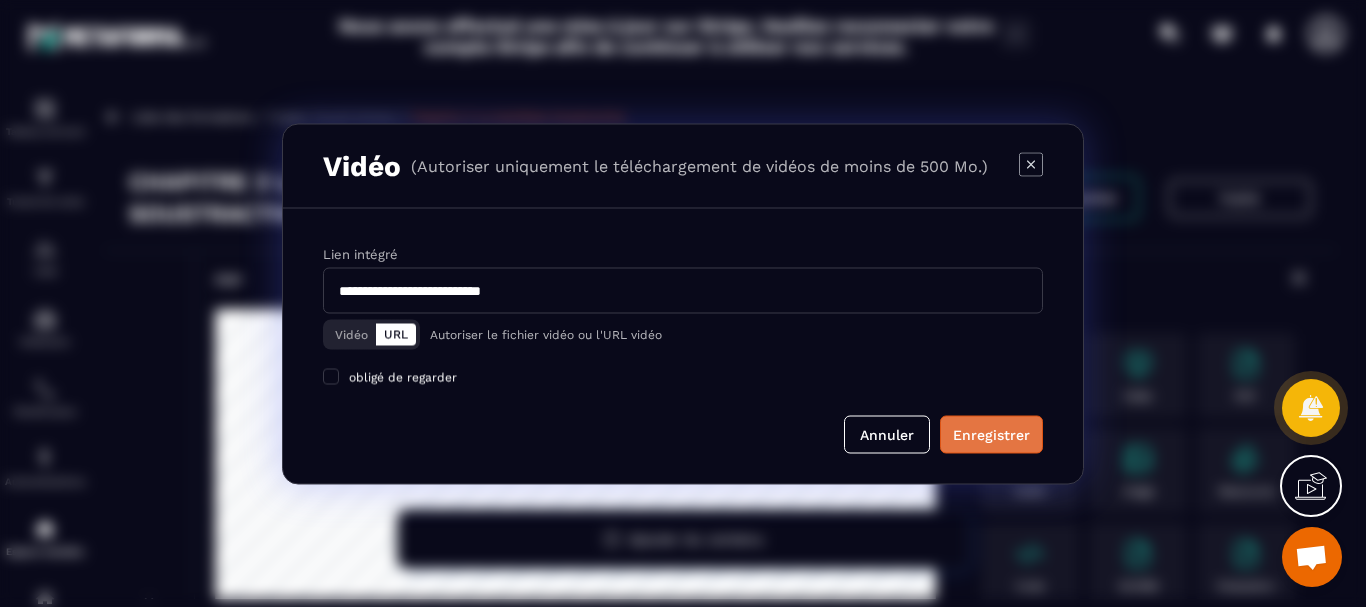 type on "**********" 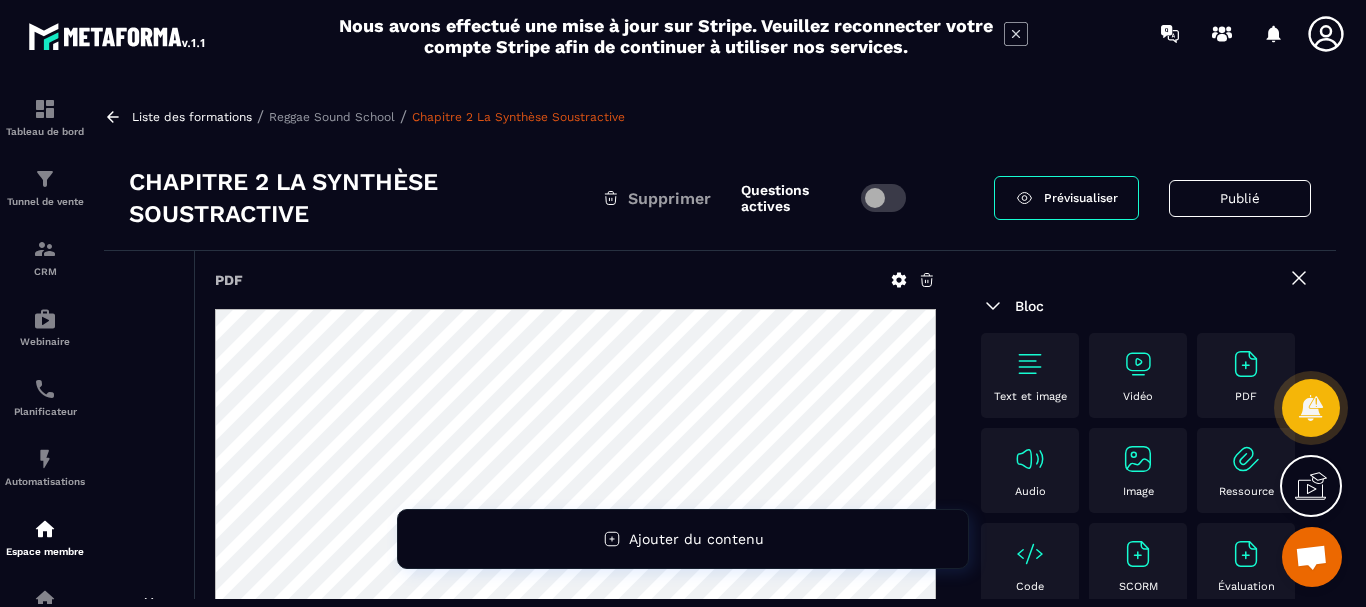 click on "Reggae Sound School" at bounding box center (332, 117) 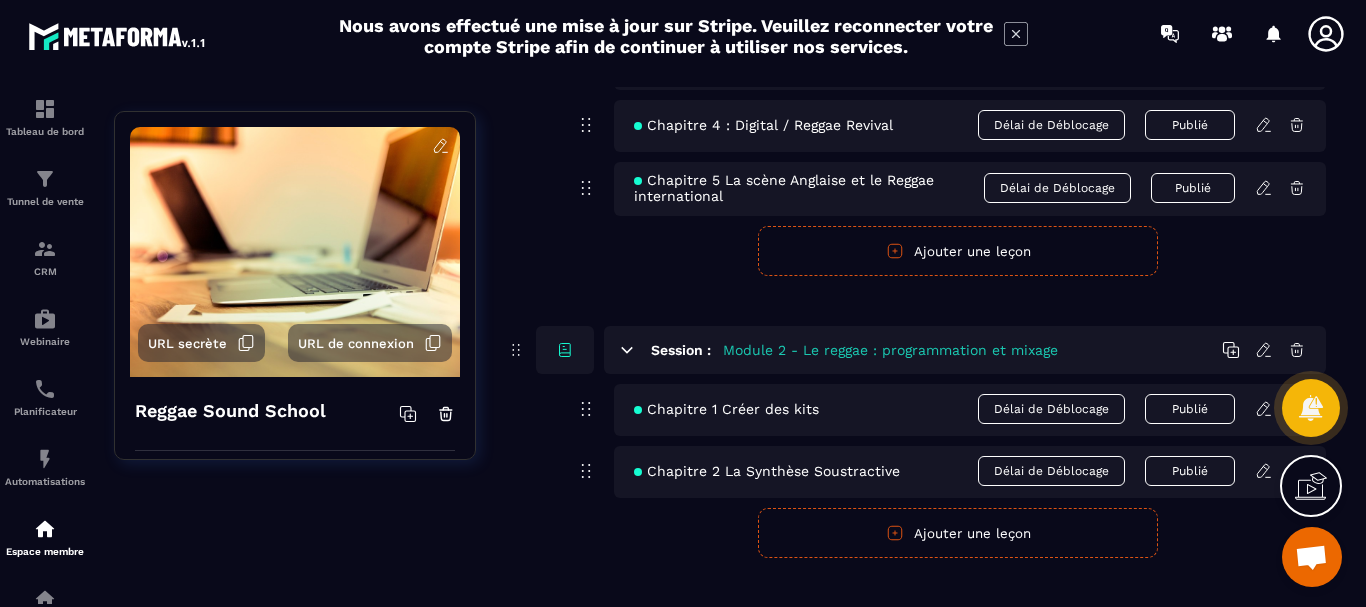 scroll, scrollTop: 429, scrollLeft: 0, axis: vertical 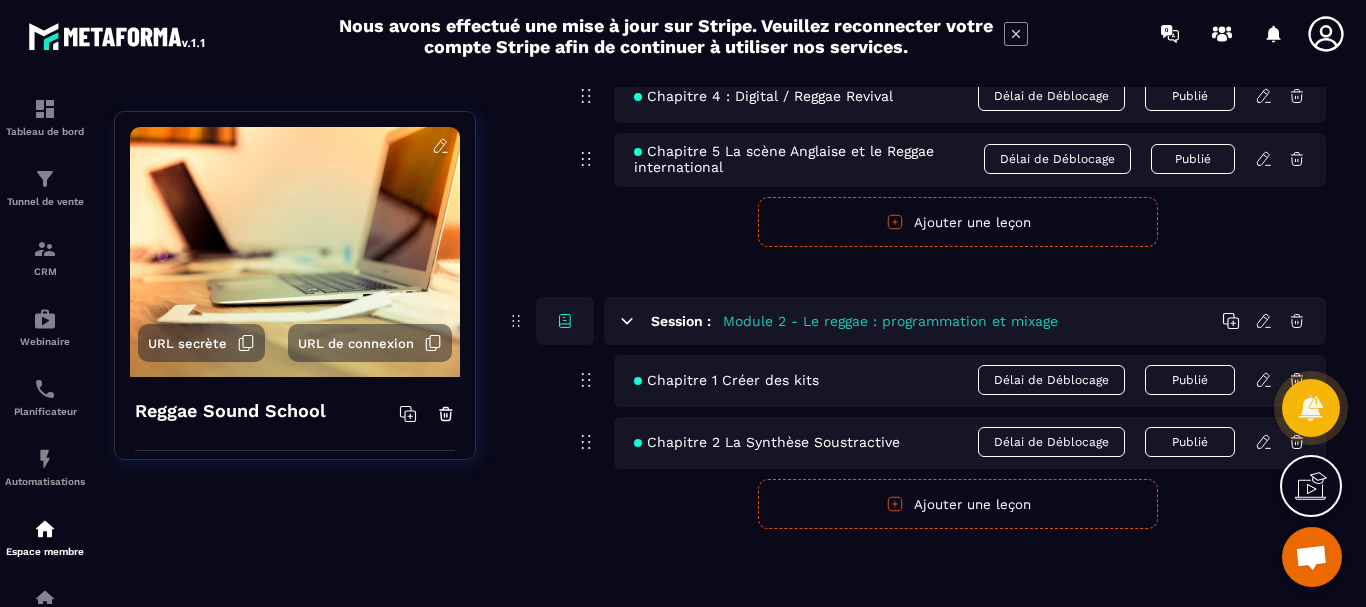 click on "Ajouter une leçon" at bounding box center [958, 504] 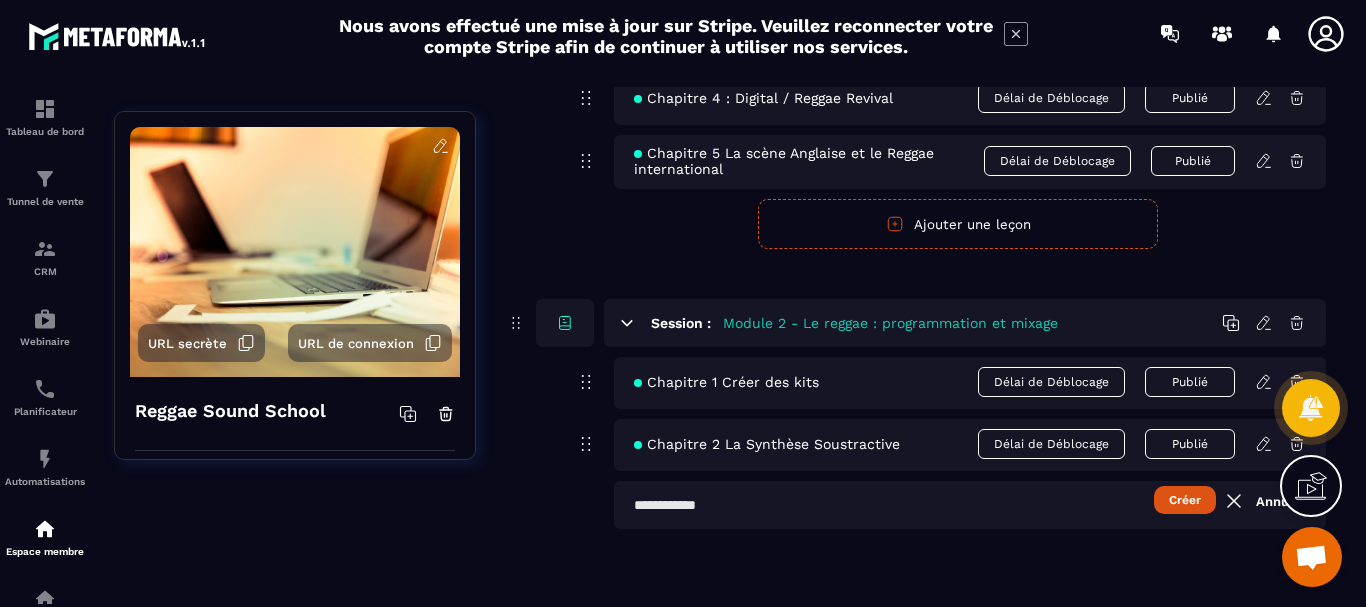 scroll, scrollTop: 427, scrollLeft: 0, axis: vertical 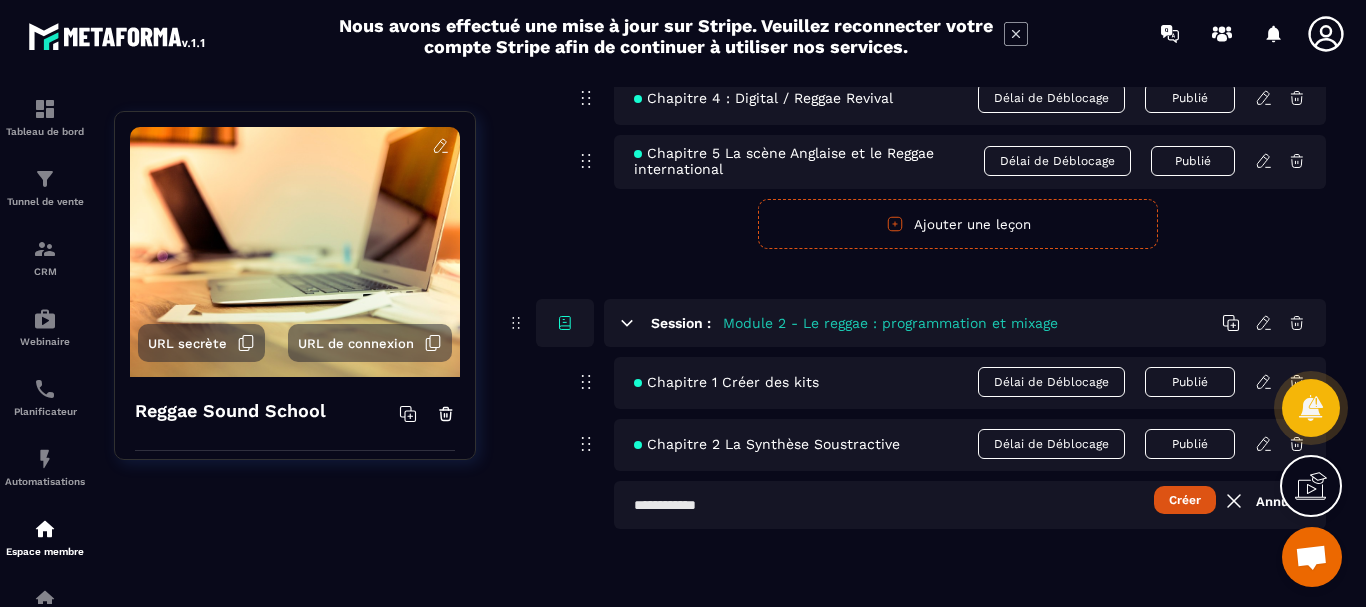 click at bounding box center (970, 505) 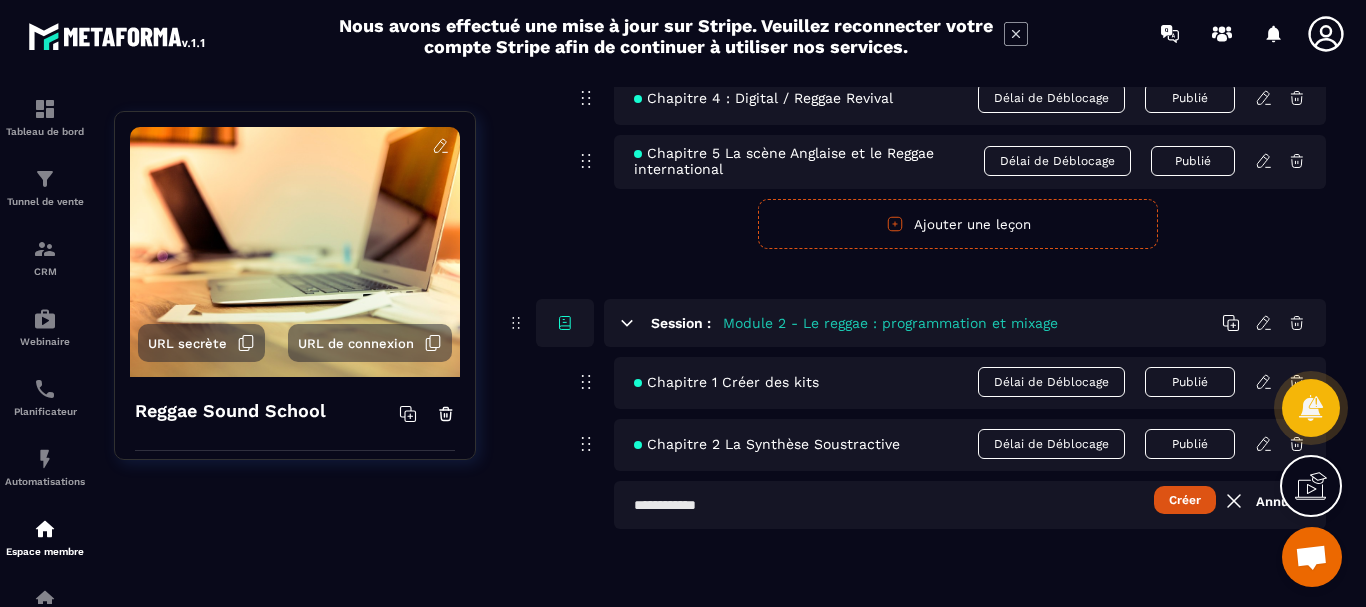 paste on "**********" 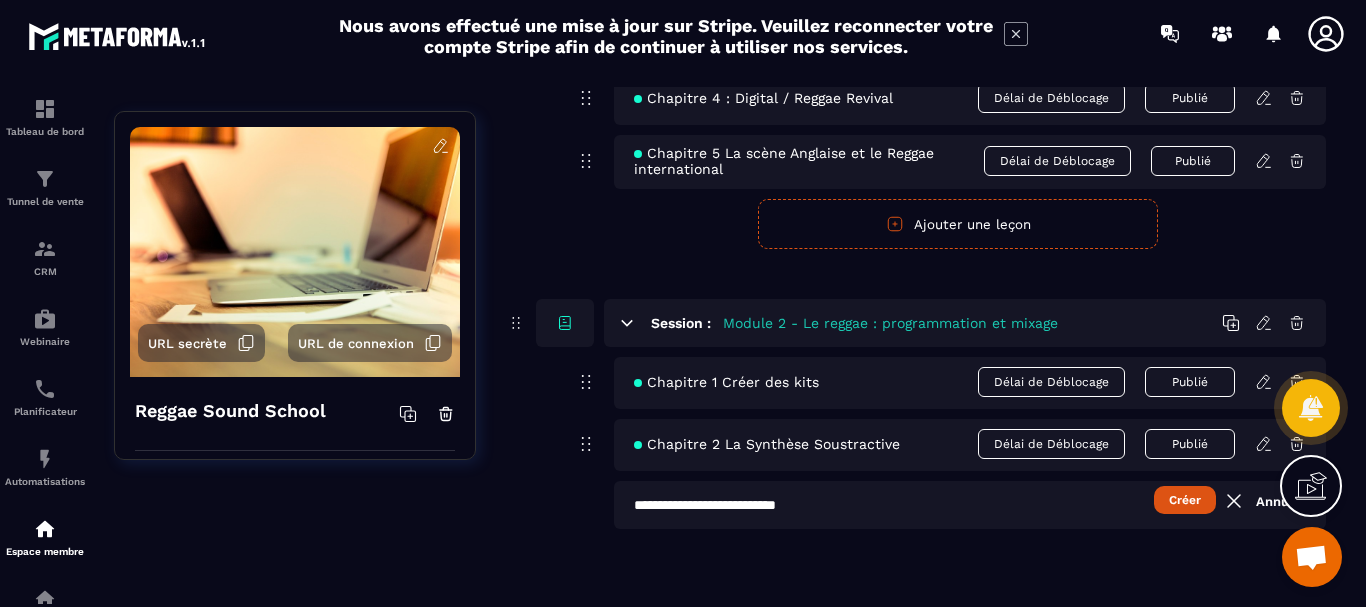 type on "**********" 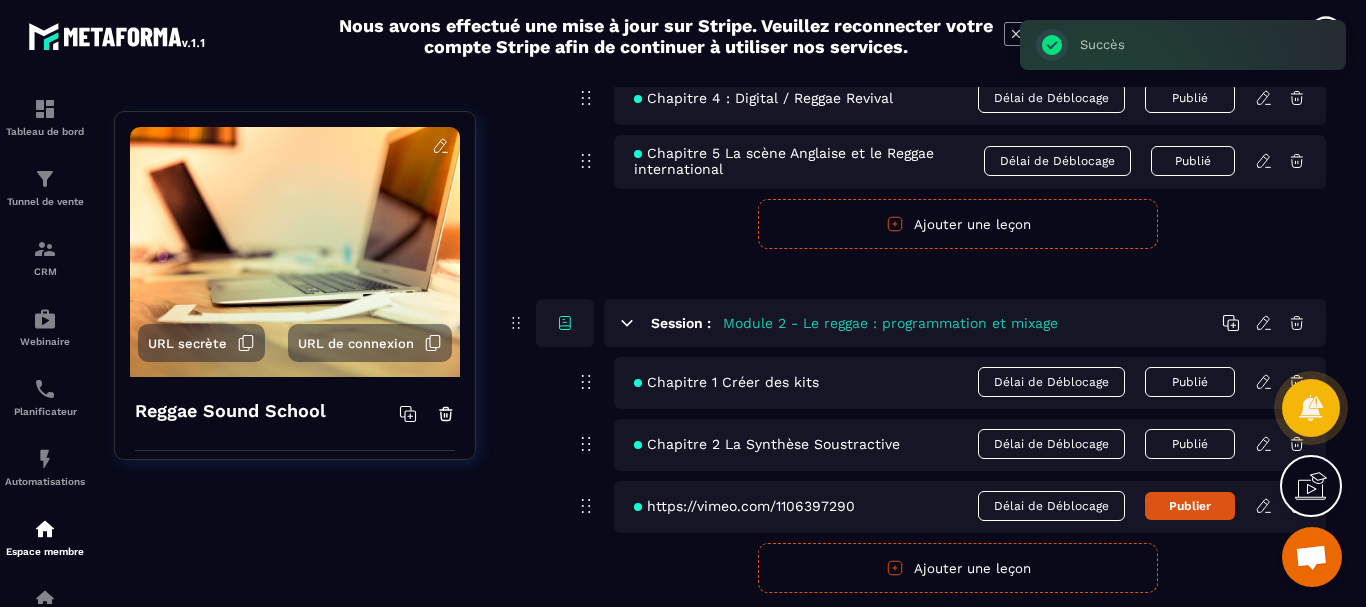 click on "Publier" at bounding box center (1190, 506) 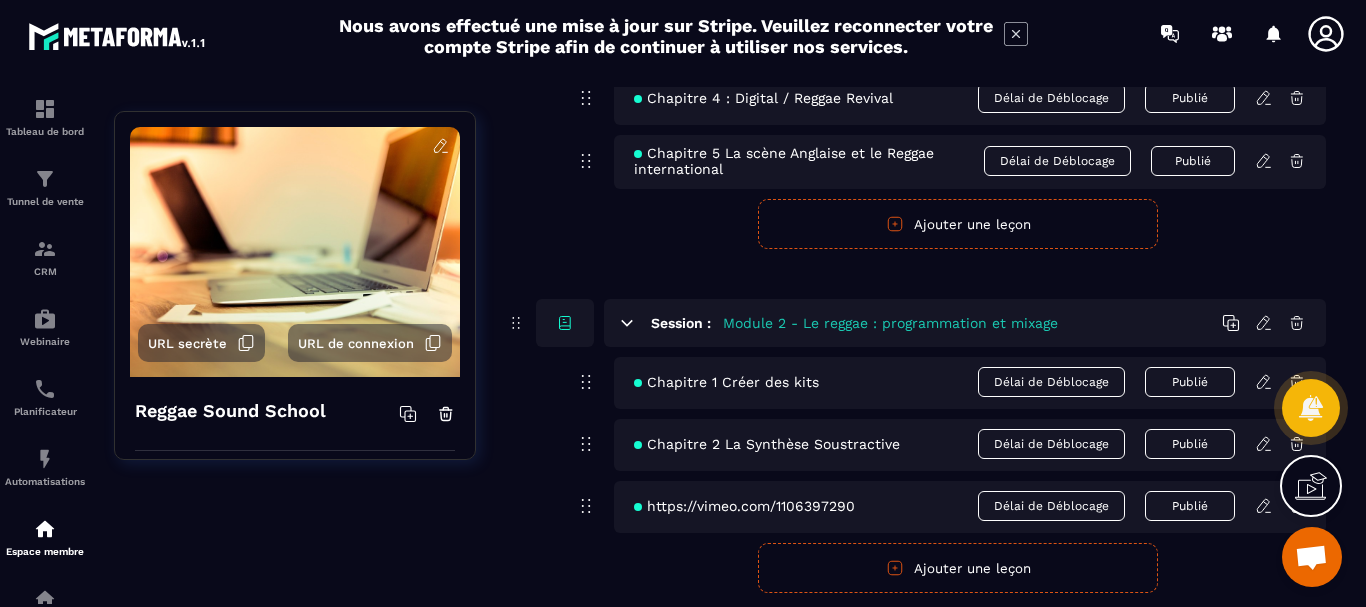 click 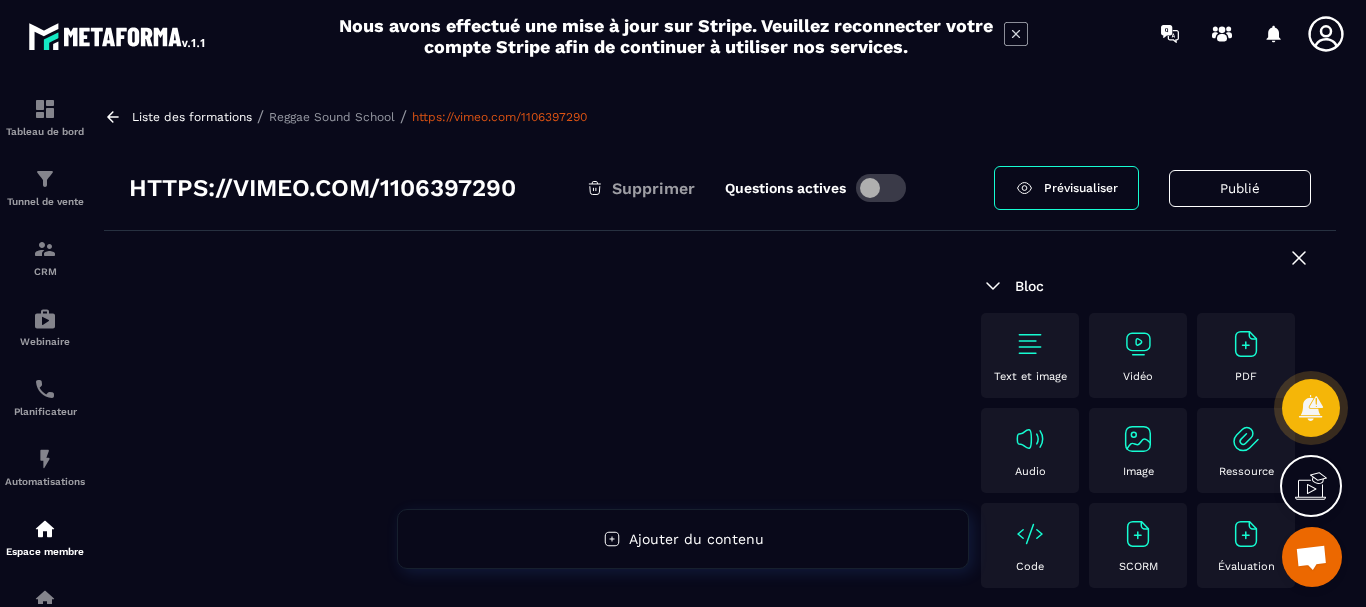 click at bounding box center [1246, 344] 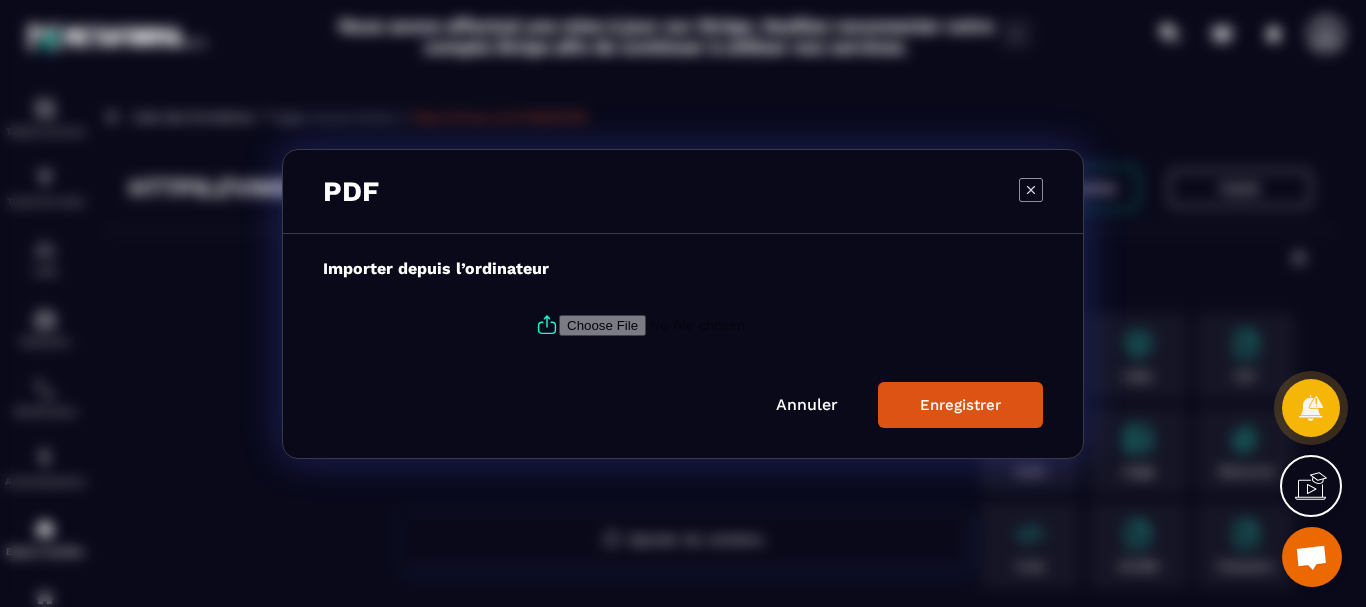 click at bounding box center [695, 324] 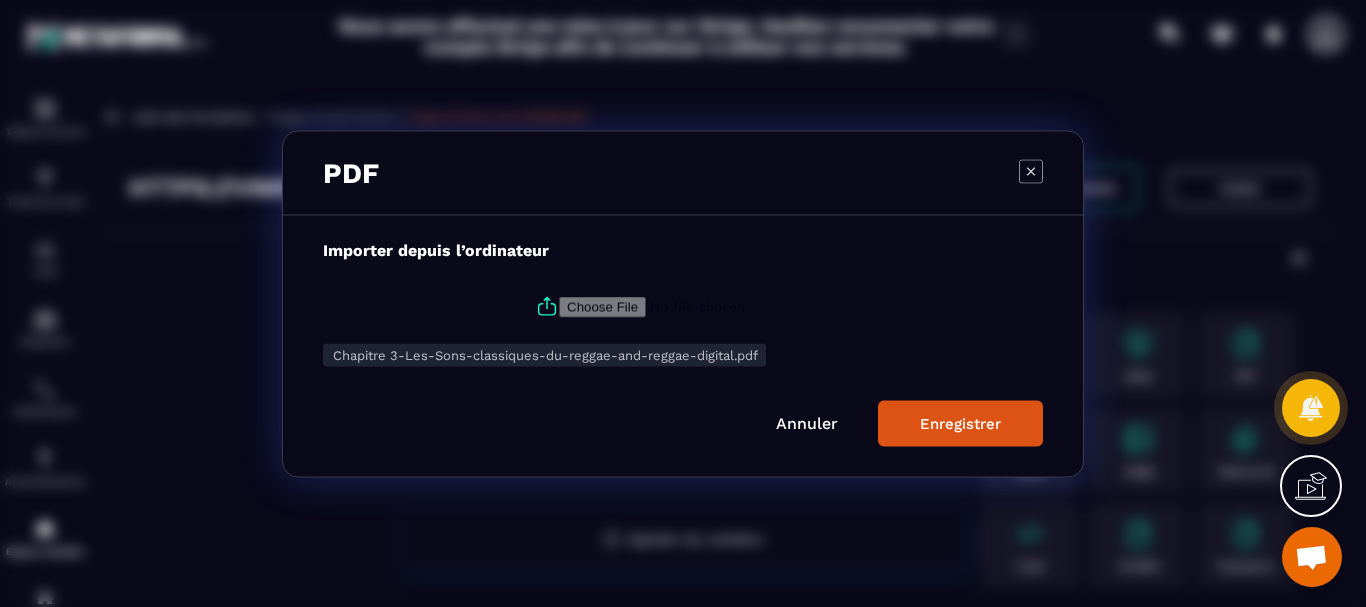 click on "Enregistrer" at bounding box center (960, 423) 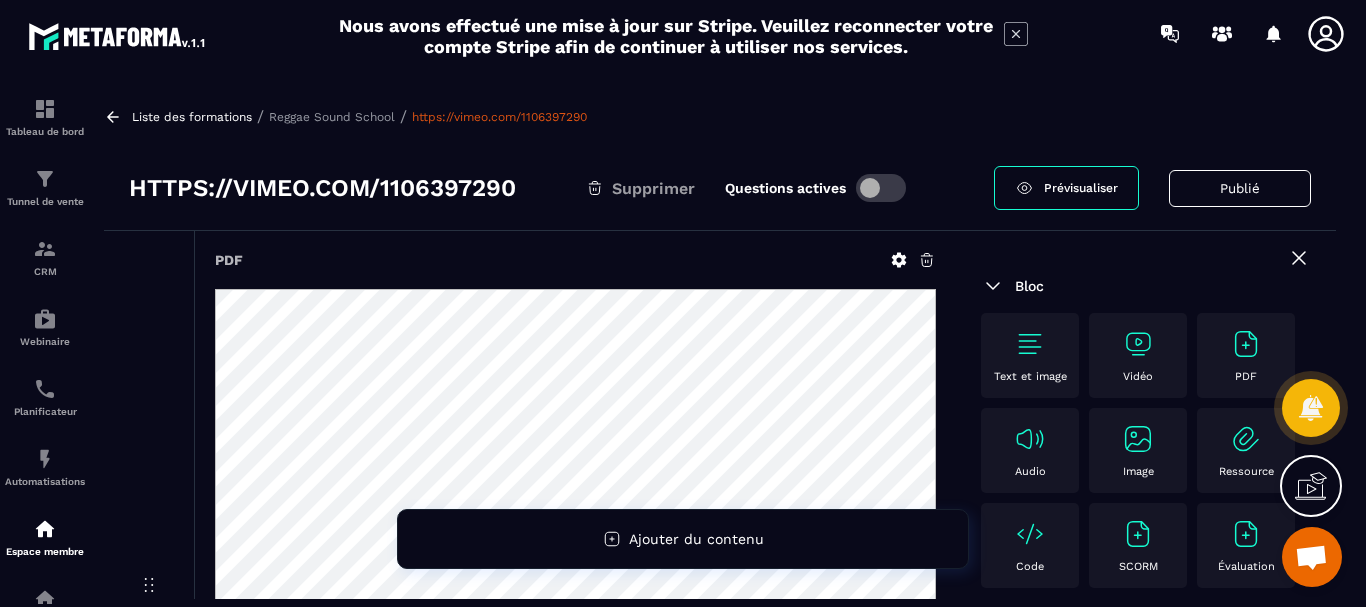click on "Reggae Sound School" at bounding box center [332, 117] 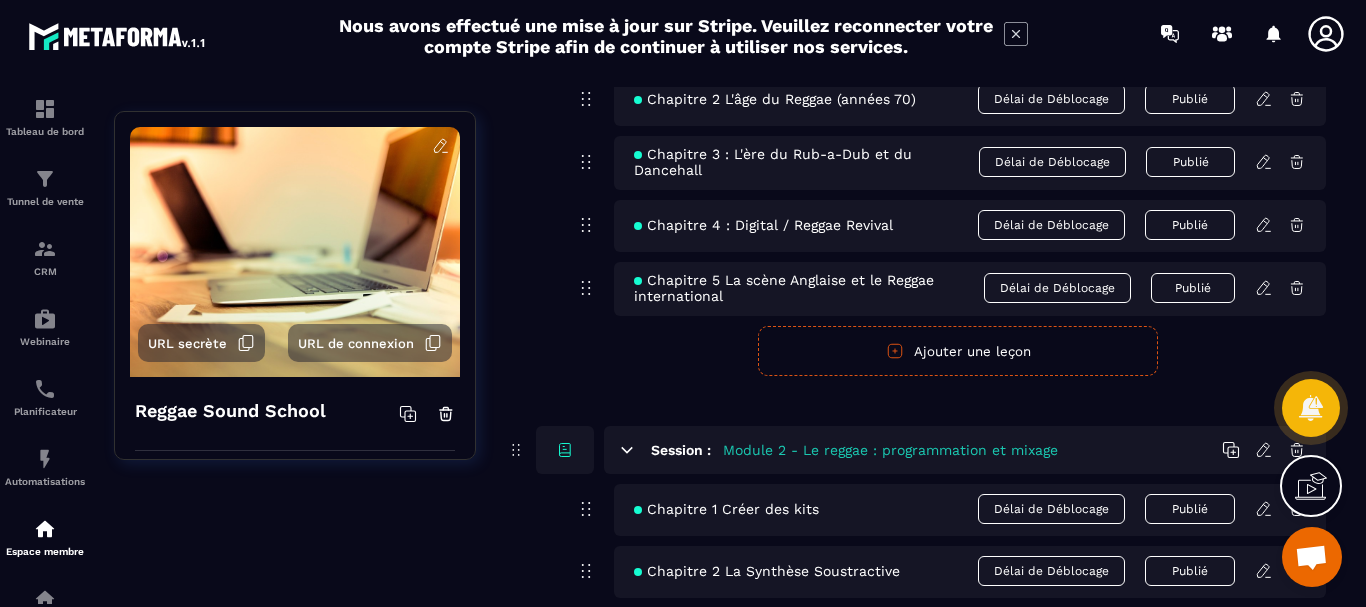 scroll, scrollTop: 491, scrollLeft: 0, axis: vertical 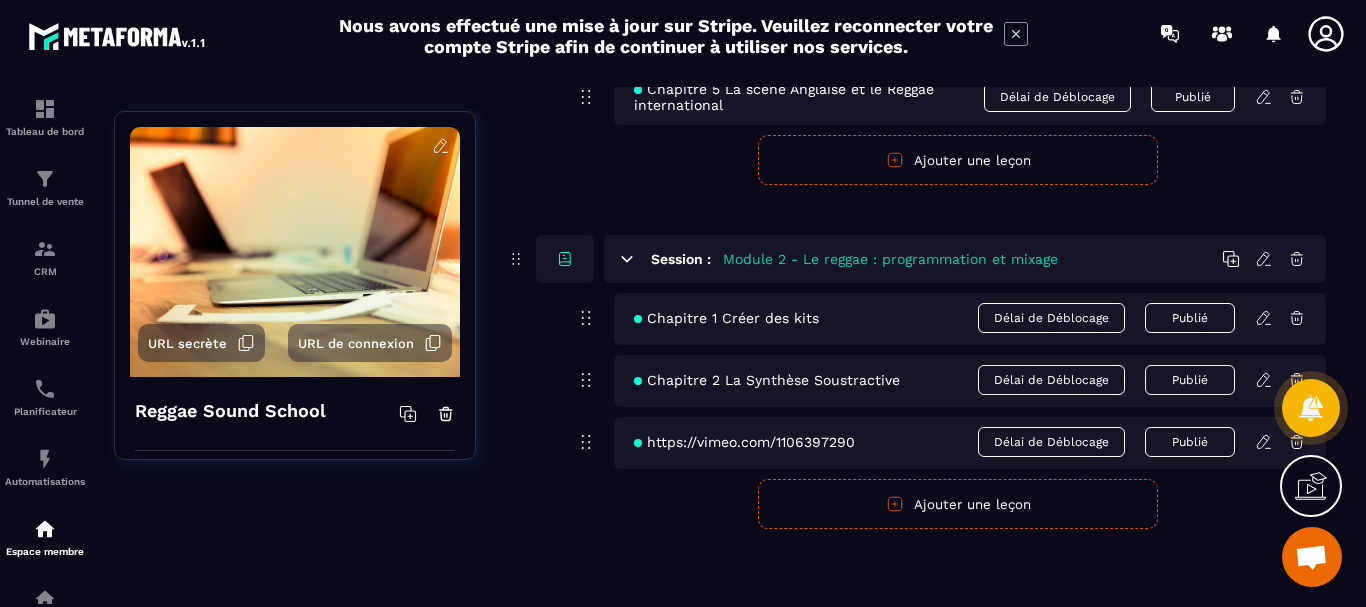 click on "https://vimeo.com/1106397290" at bounding box center [744, 442] 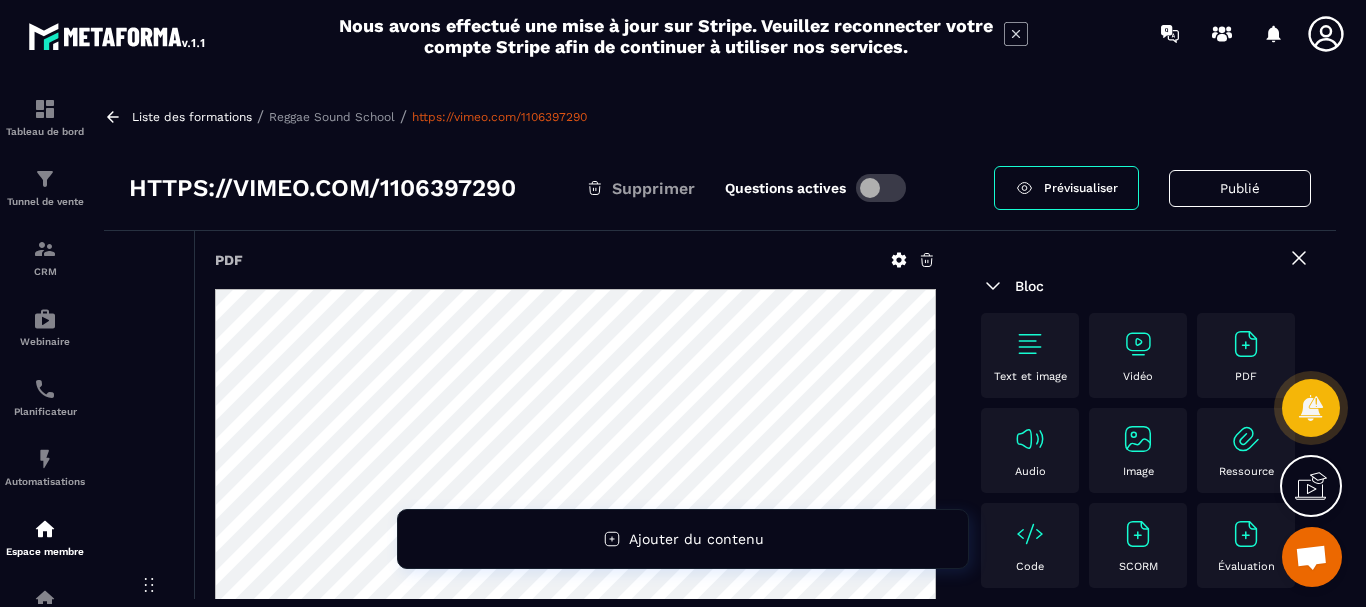 click on "https://vimeo.com/1106397290" at bounding box center [322, 188] 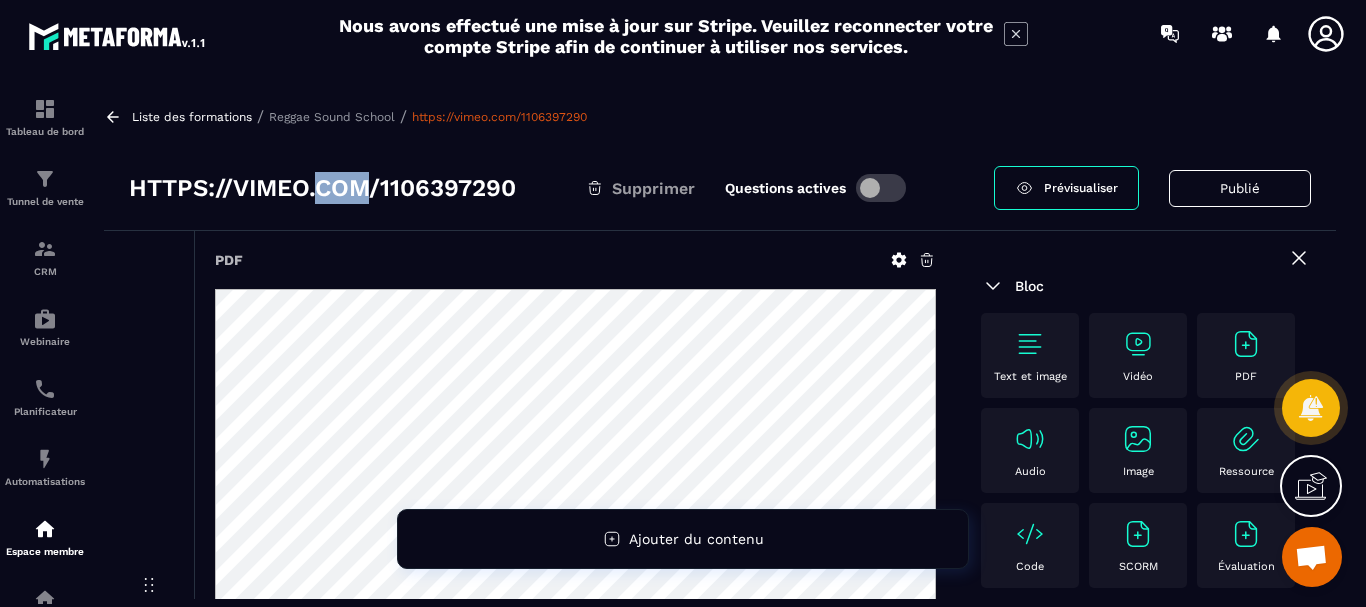 click on "https://vimeo.com/1106397290" at bounding box center (322, 188) 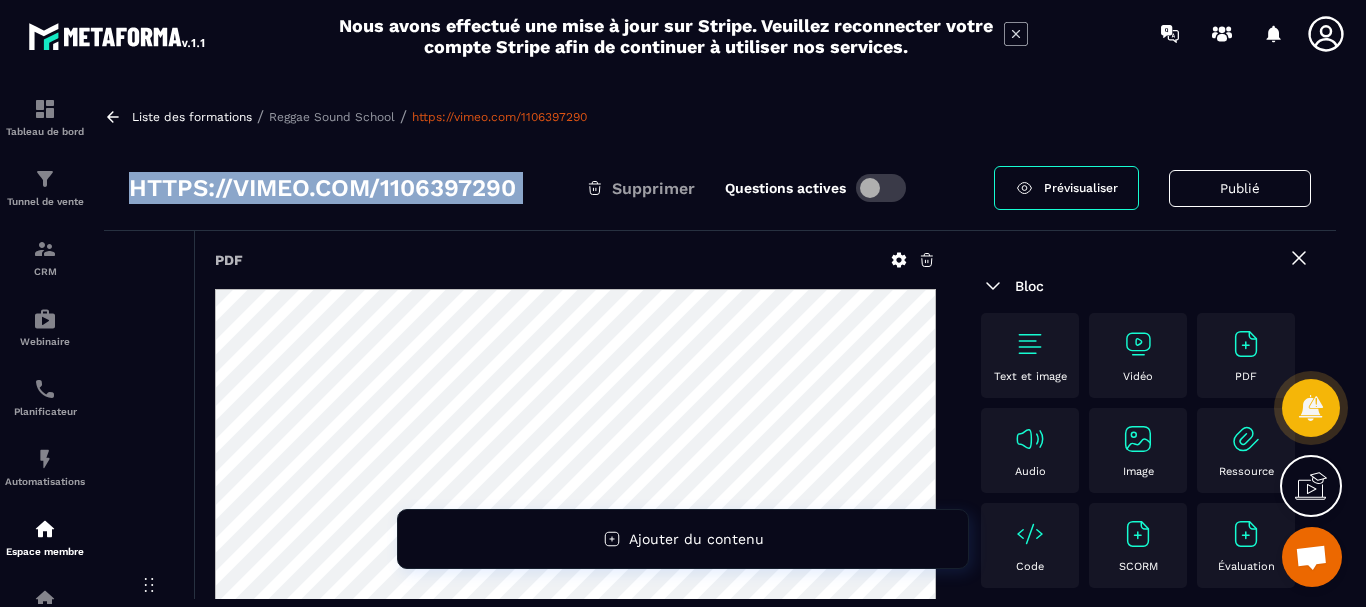 click on "https://vimeo.com/1106397290" at bounding box center [322, 188] 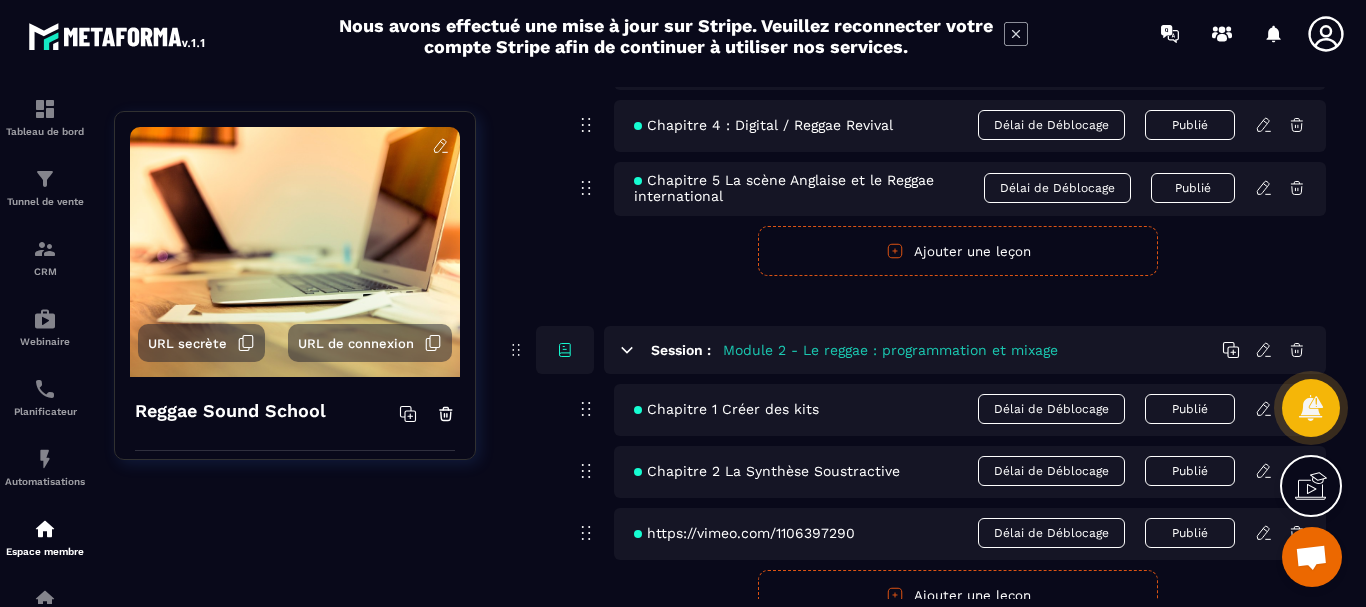 scroll, scrollTop: 491, scrollLeft: 0, axis: vertical 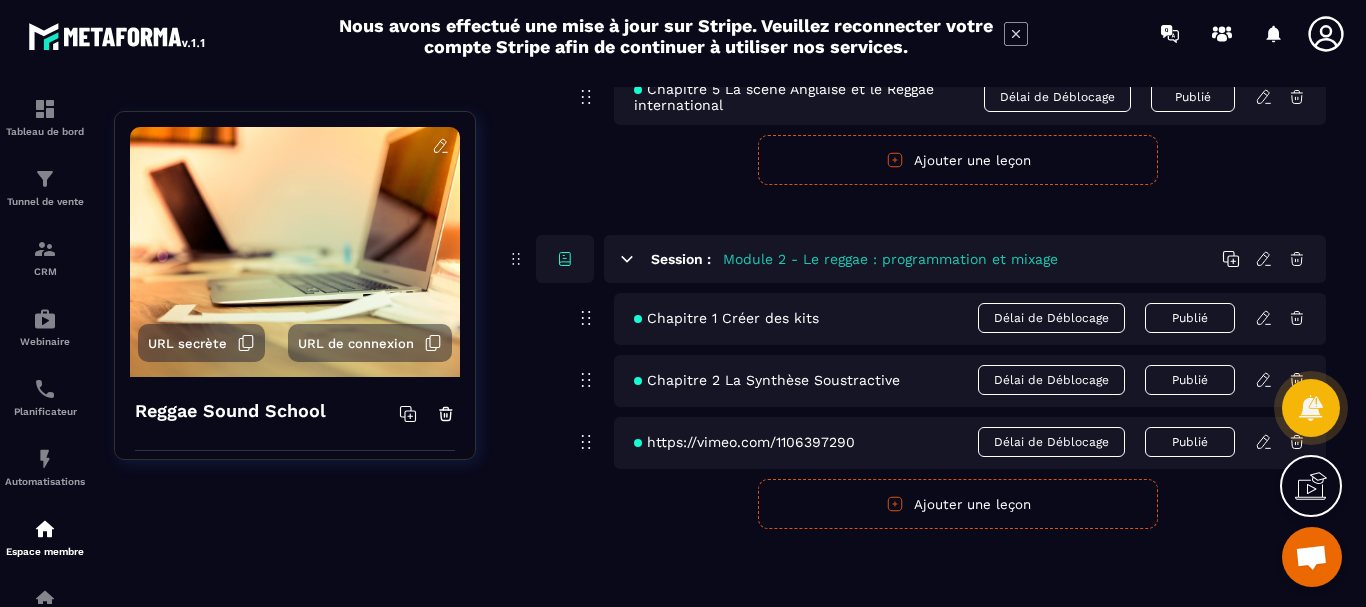 click on "https://vimeo.com/1106397290" at bounding box center [744, 442] 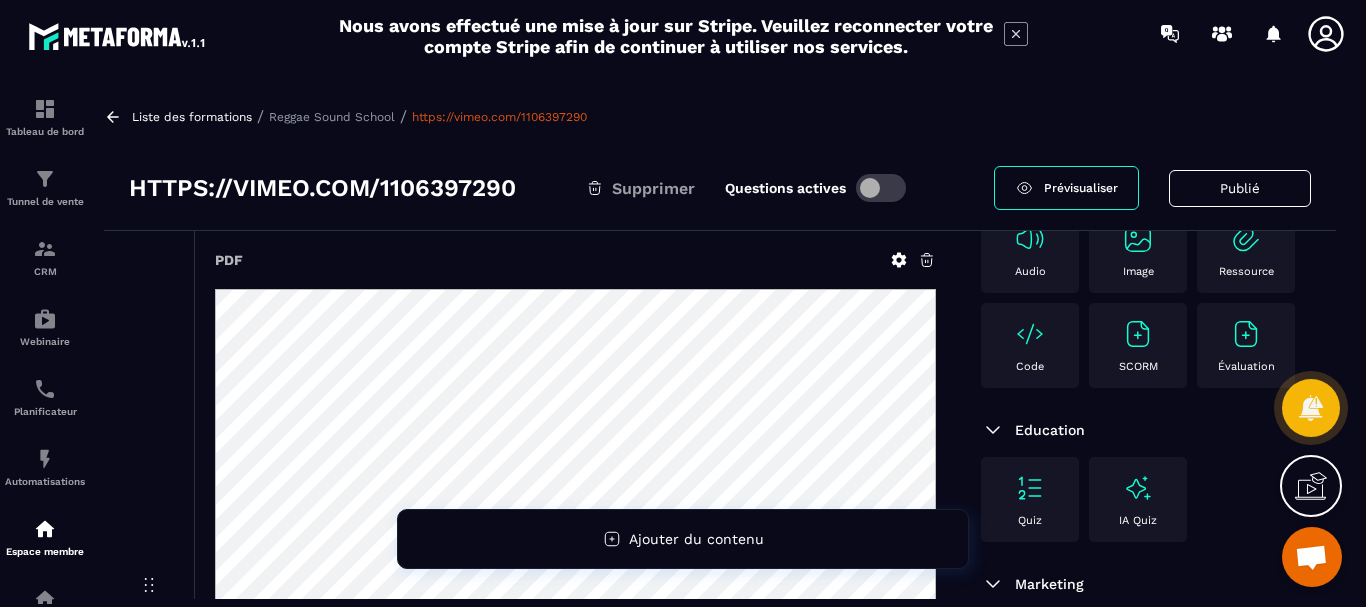 scroll, scrollTop: 433, scrollLeft: 0, axis: vertical 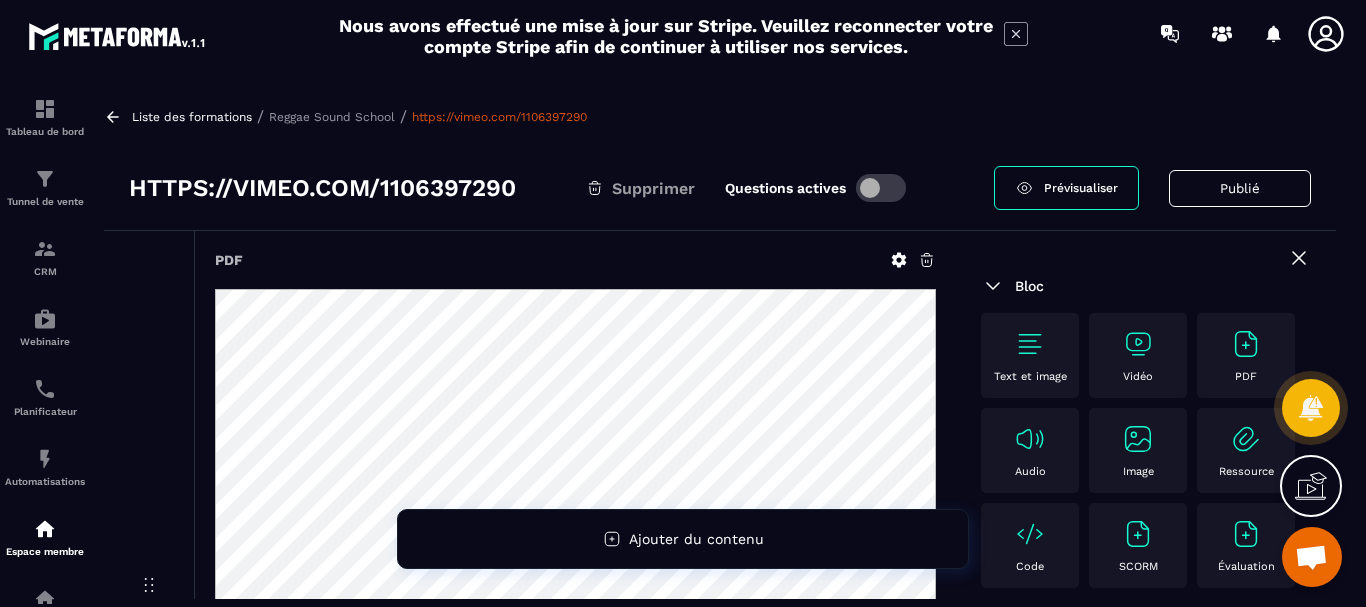click on "https://vimeo.com/1106397290" at bounding box center [322, 188] 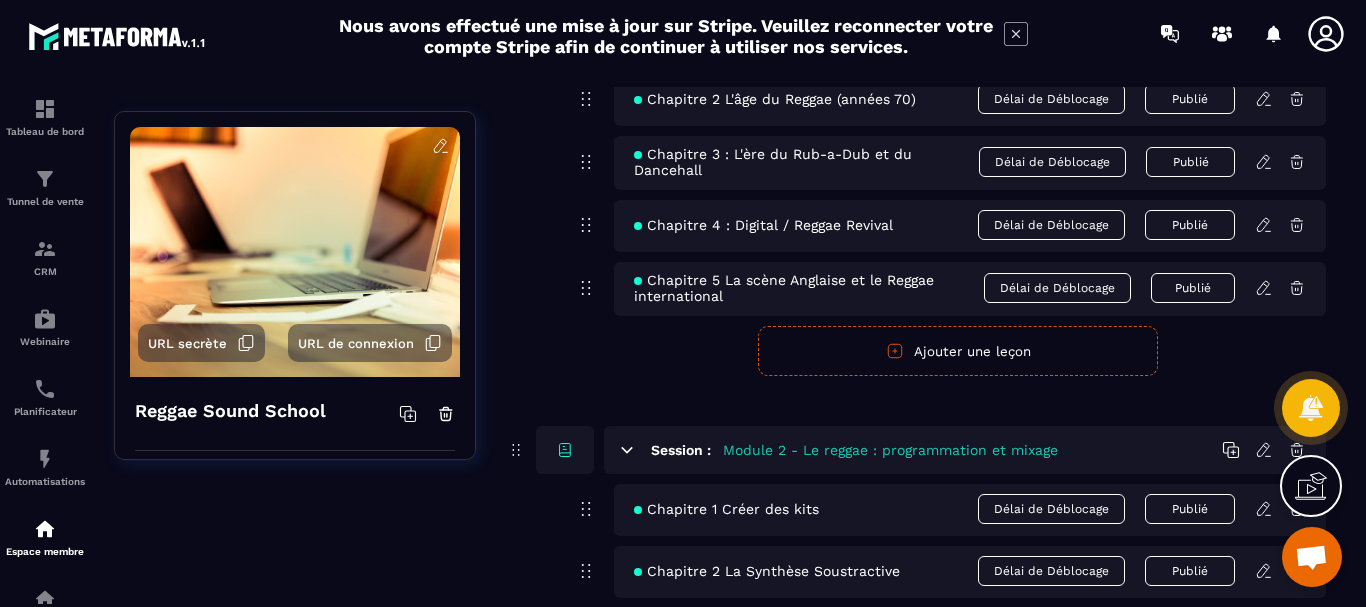 scroll, scrollTop: 491, scrollLeft: 0, axis: vertical 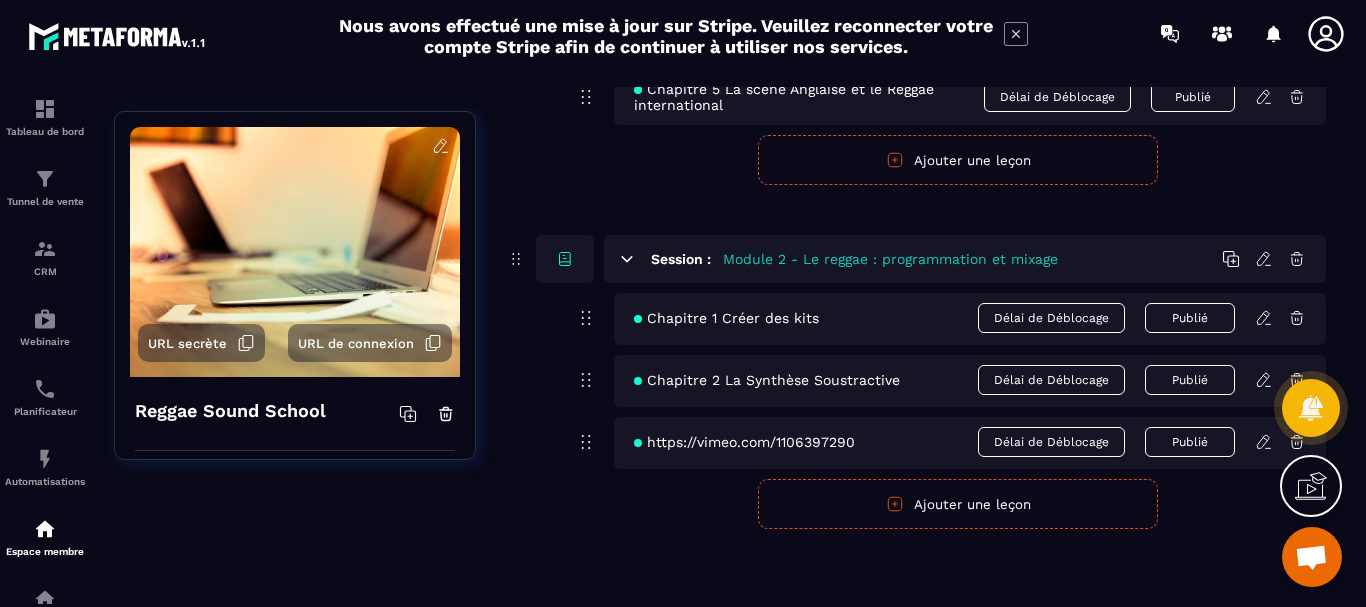 click at bounding box center (1311, 408) 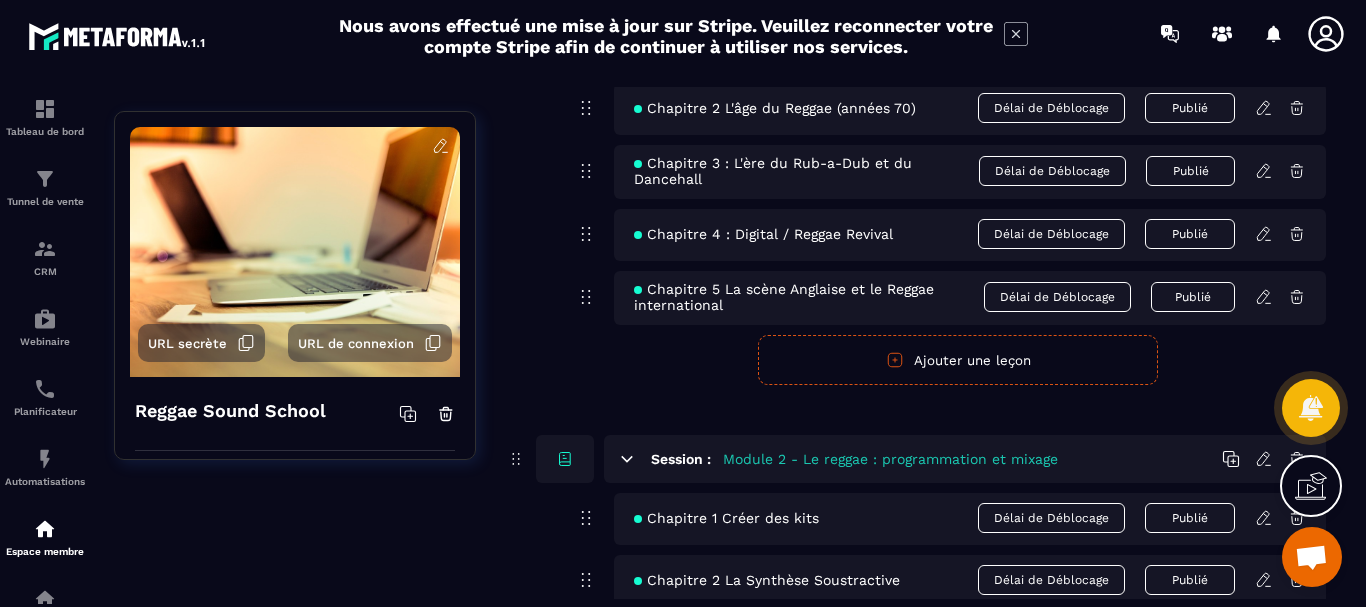 scroll, scrollTop: 491, scrollLeft: 0, axis: vertical 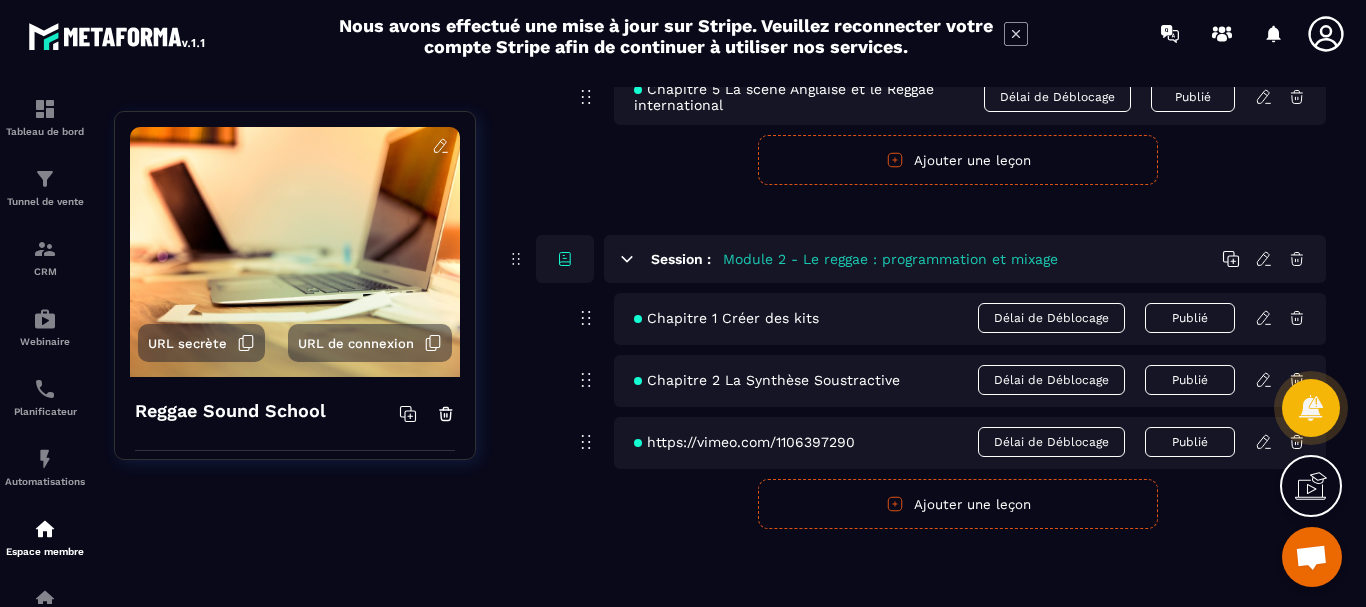 click at bounding box center [1311, 408] 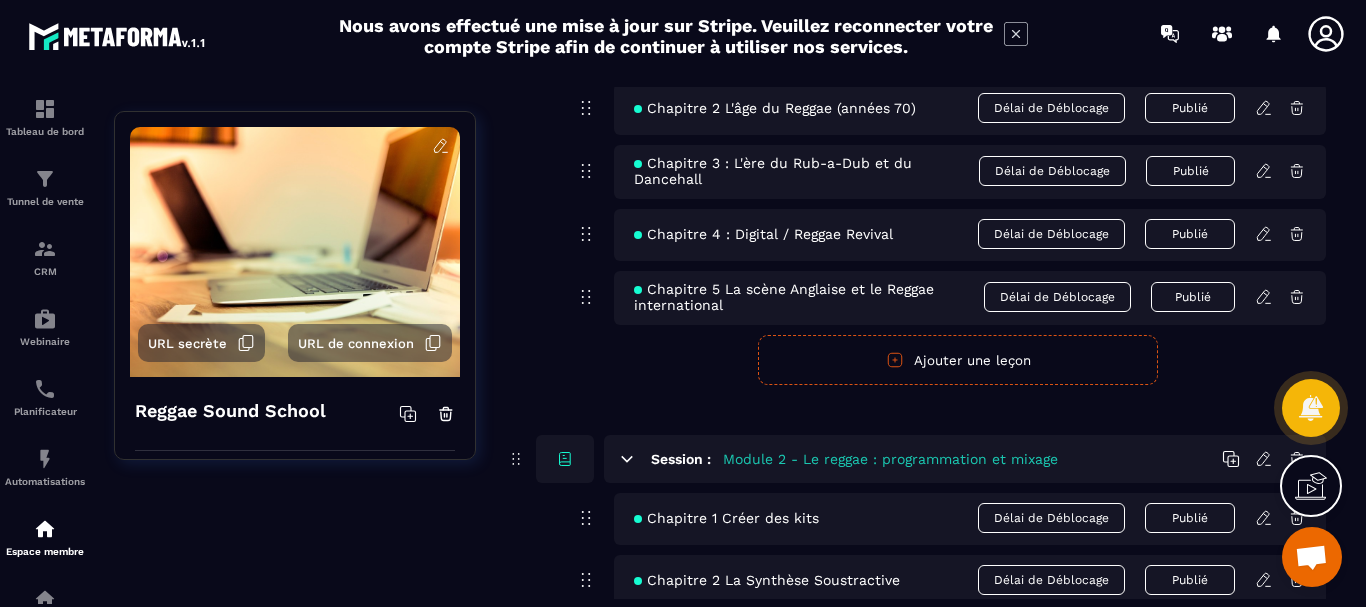 scroll, scrollTop: 491, scrollLeft: 0, axis: vertical 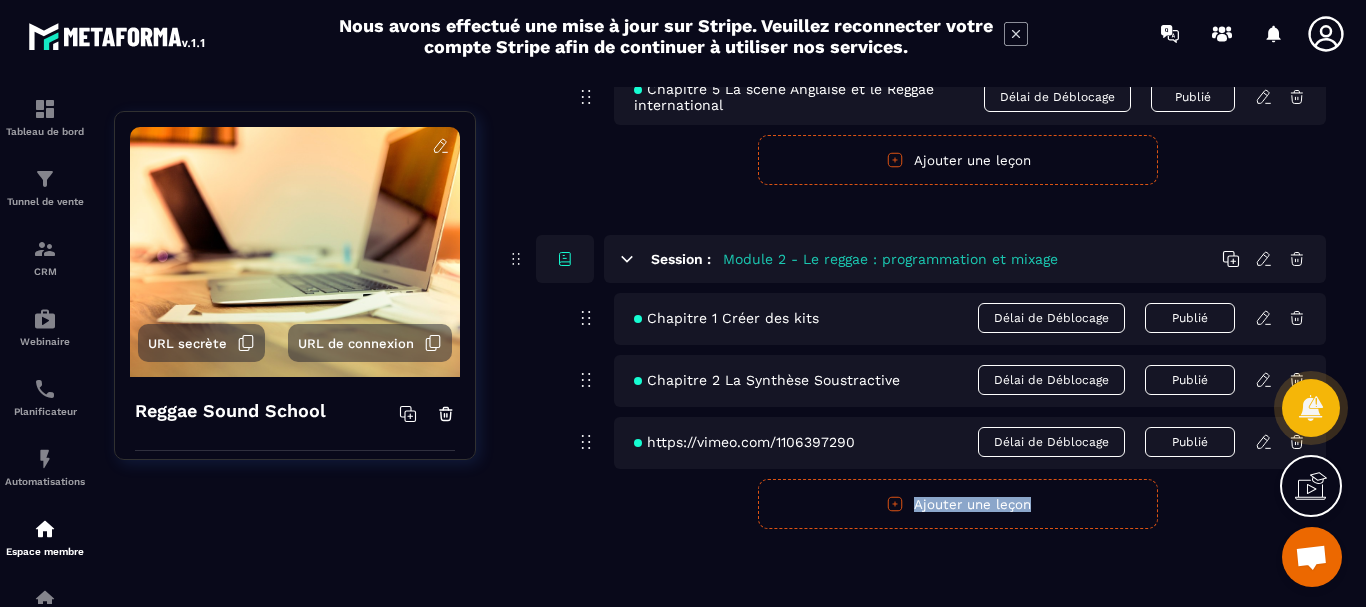 drag, startPoint x: 1312, startPoint y: 386, endPoint x: 1205, endPoint y: 437, distance: 118.5327 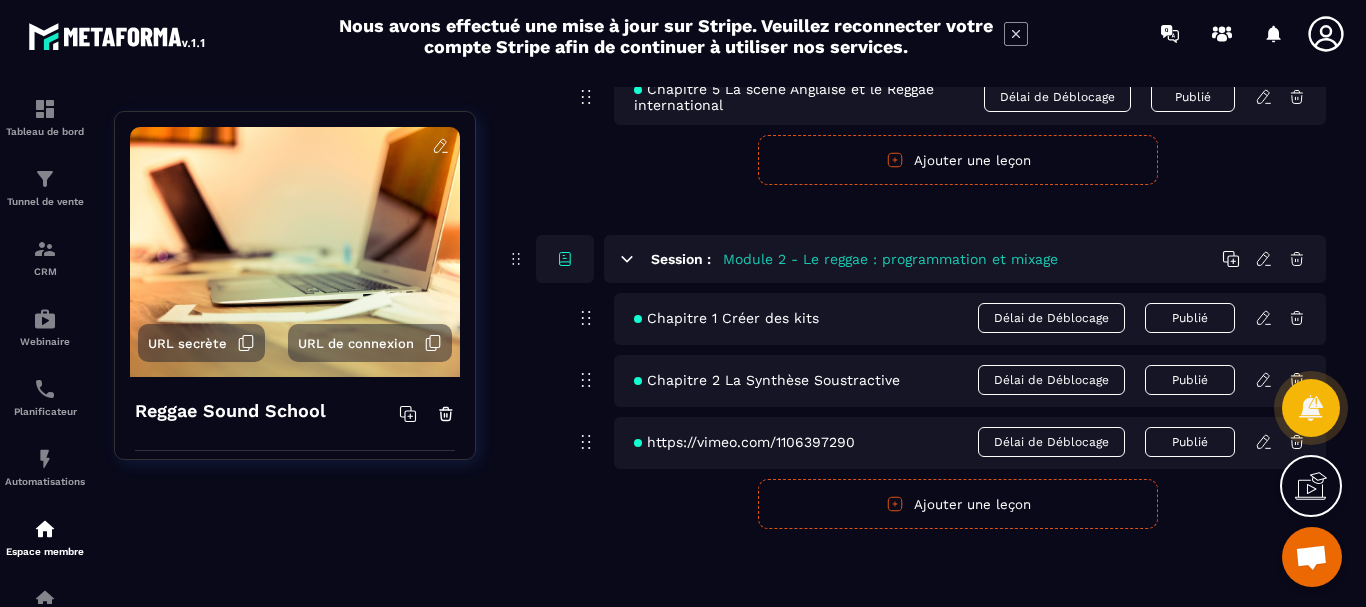 click on "https://vimeo.com/1106397290 Délai de Déblocage  Publié" at bounding box center [970, 443] 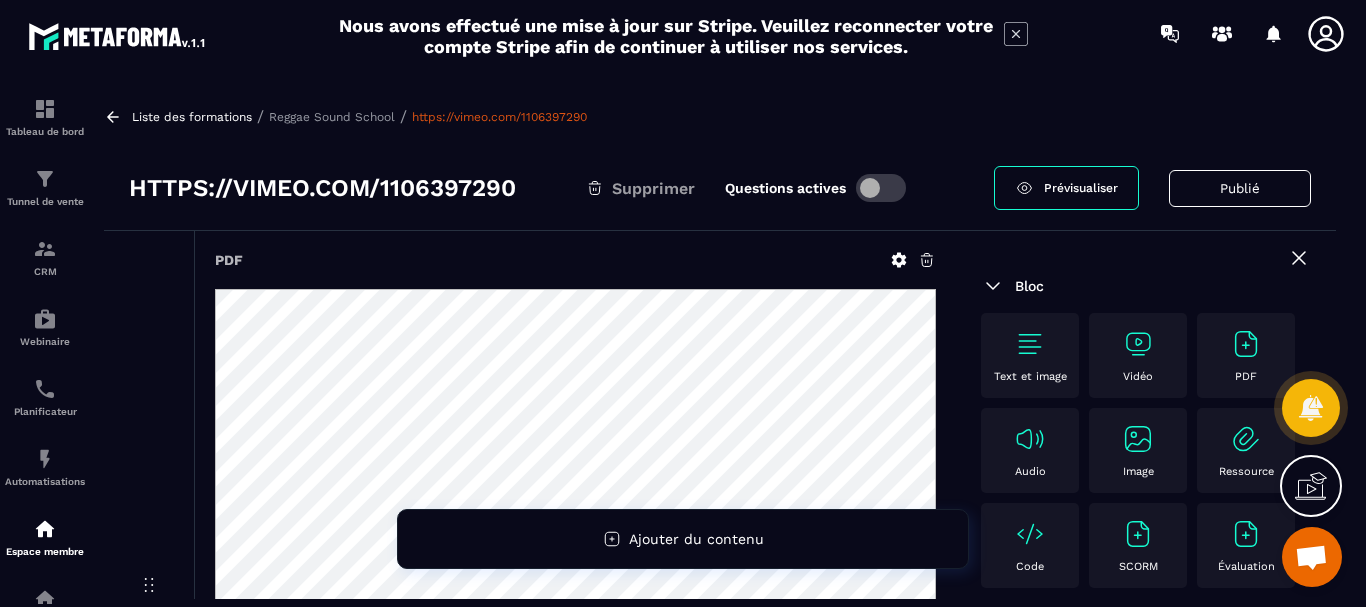 click 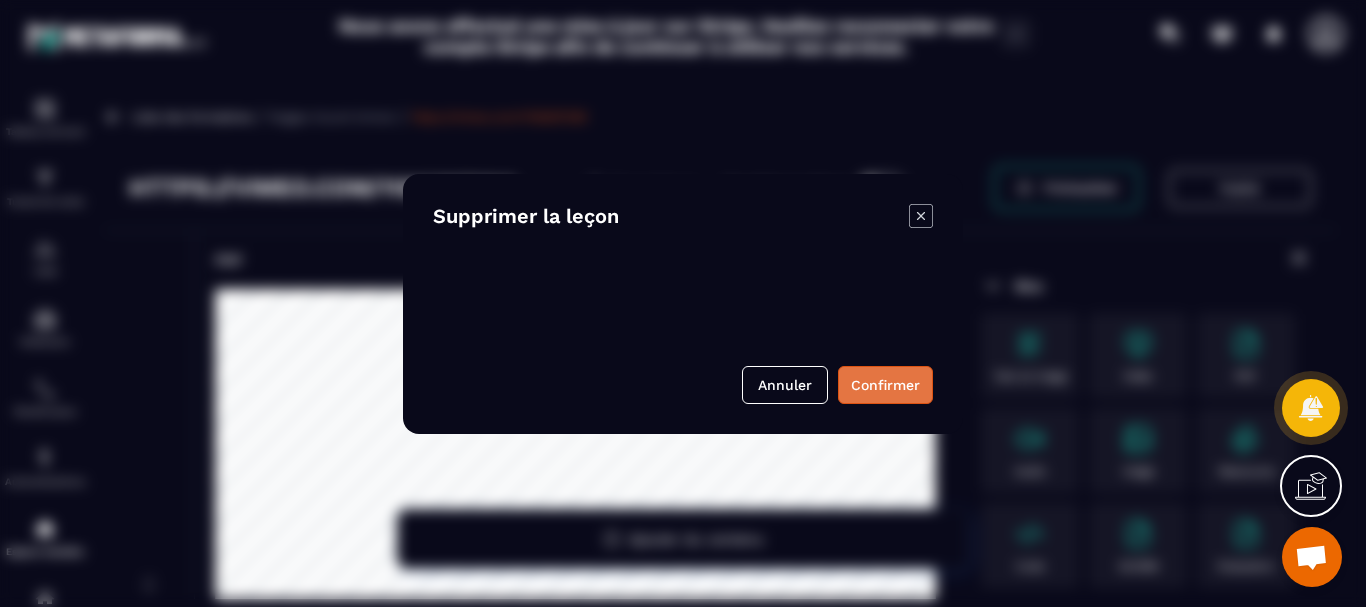 click on "Confirmer" at bounding box center [885, 385] 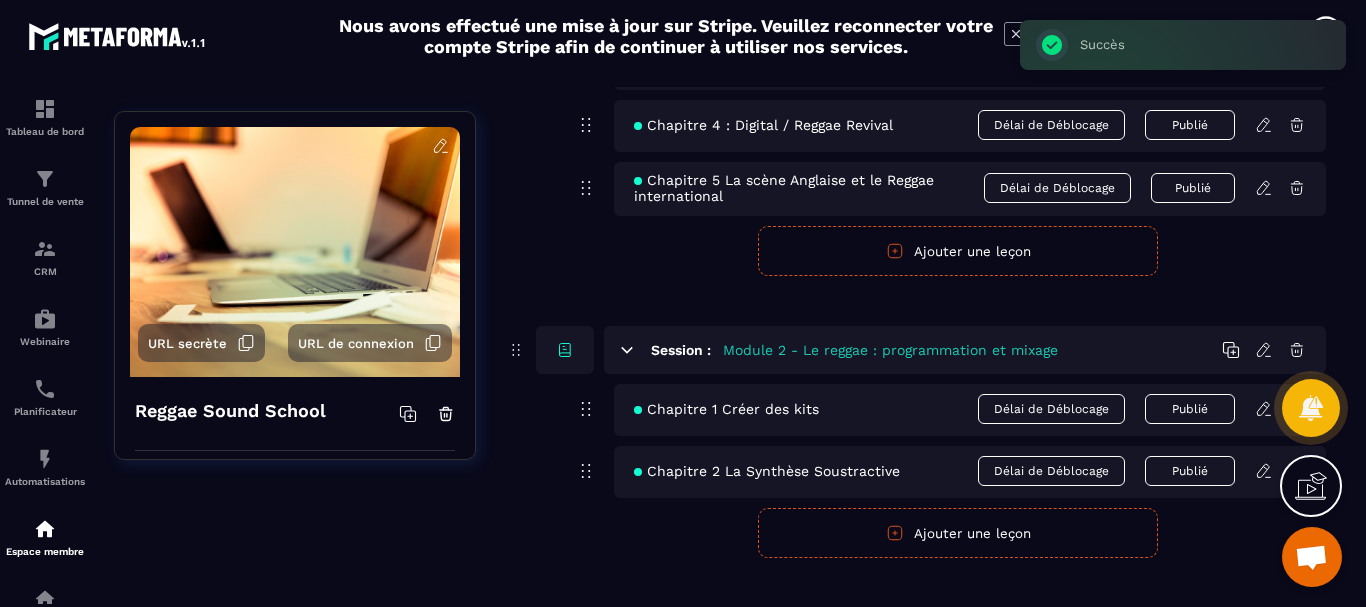 scroll, scrollTop: 429, scrollLeft: 0, axis: vertical 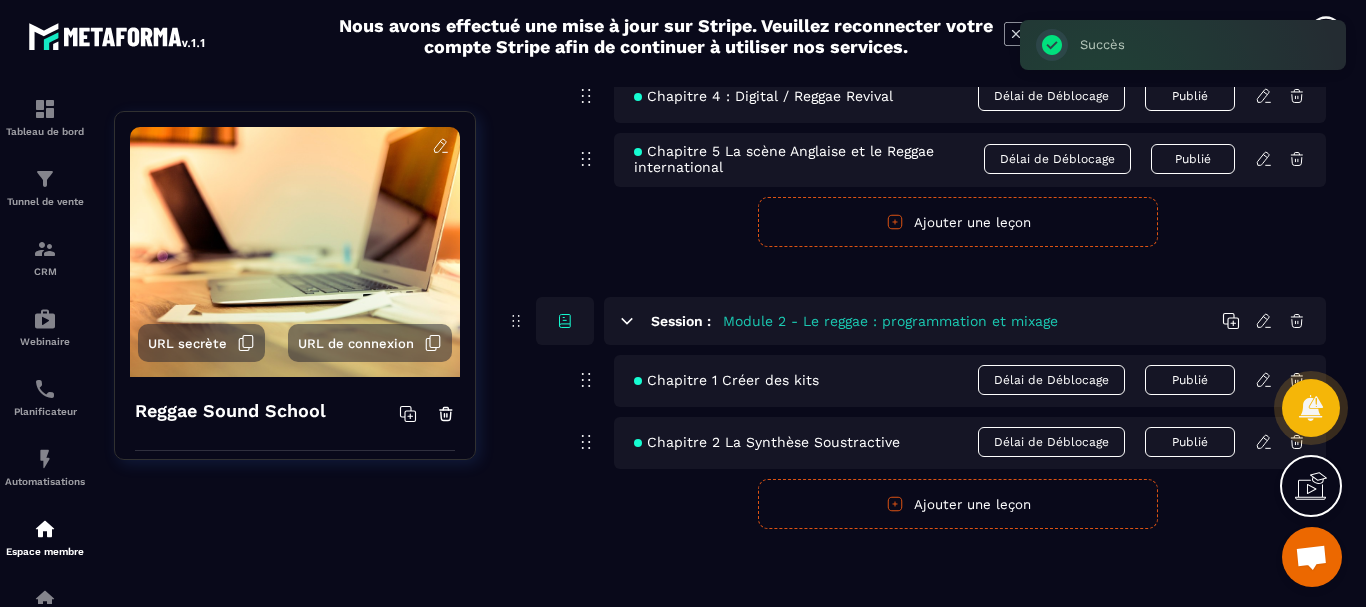 click on "Ajouter une leçon" at bounding box center [958, 504] 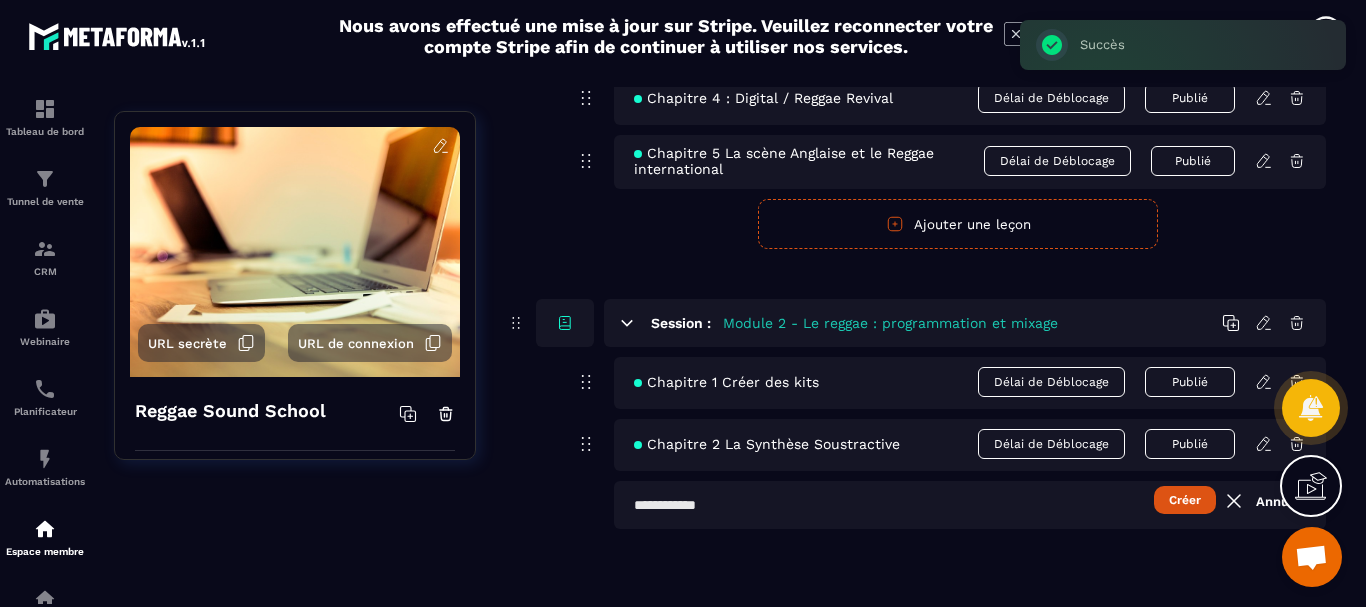 click at bounding box center (970, 505) 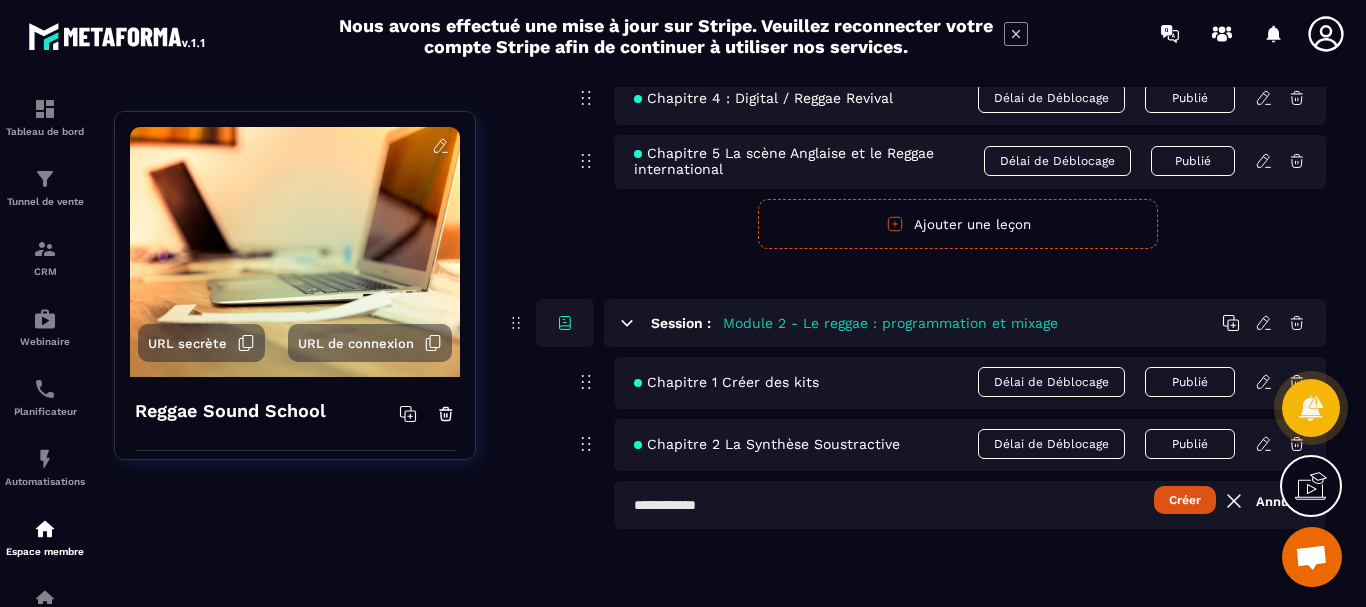 paste on "**********" 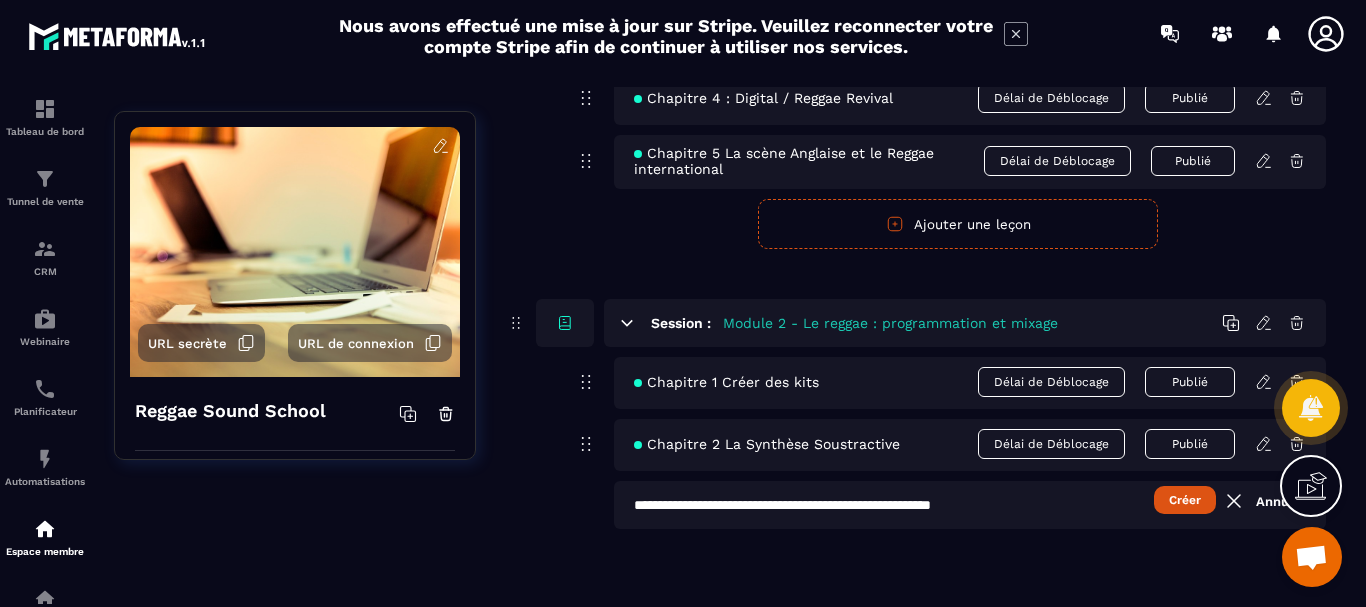 type on "**********" 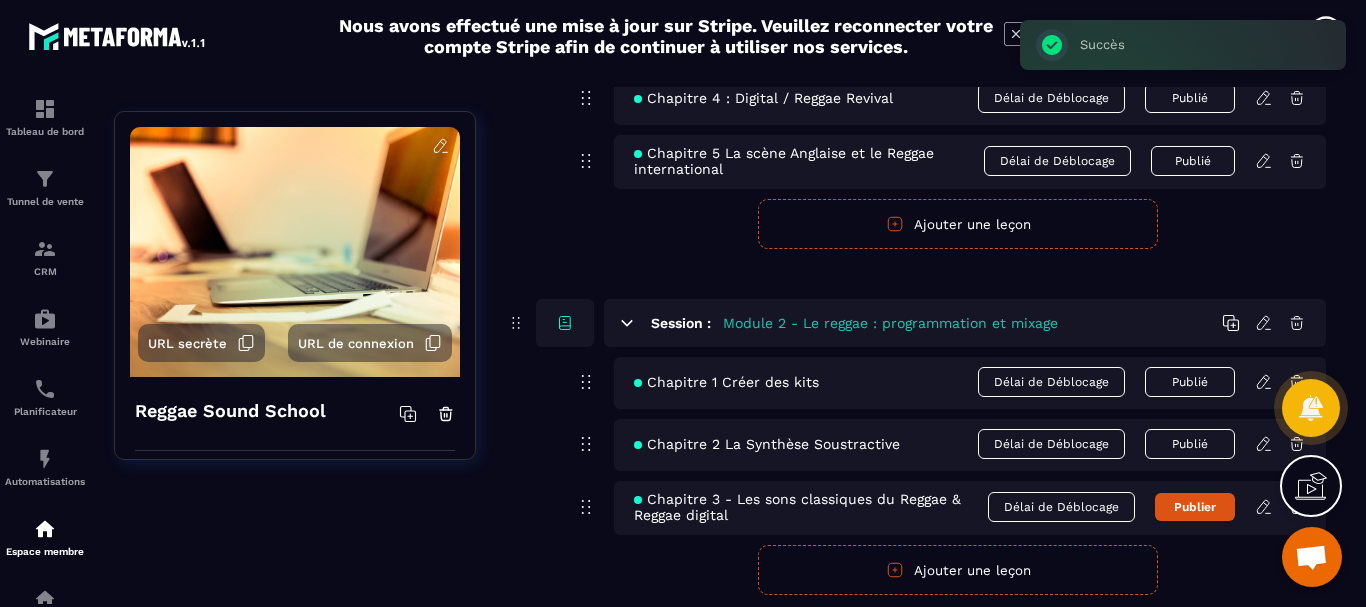 click on "Publier" at bounding box center (1195, 507) 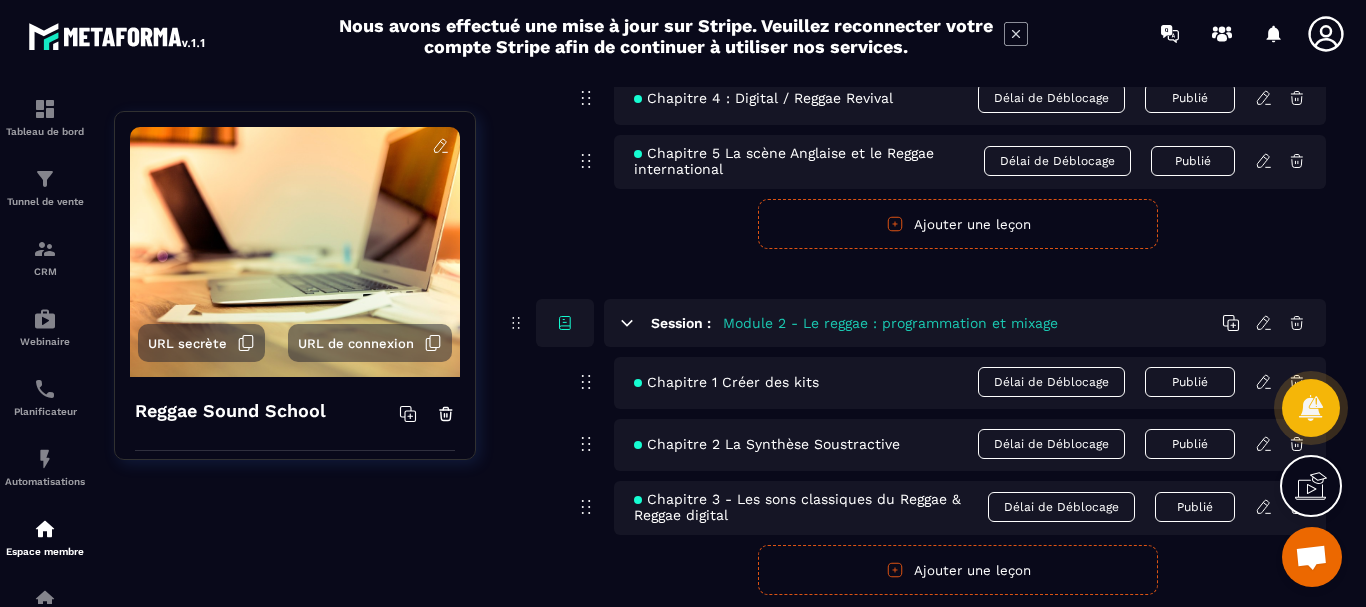 click 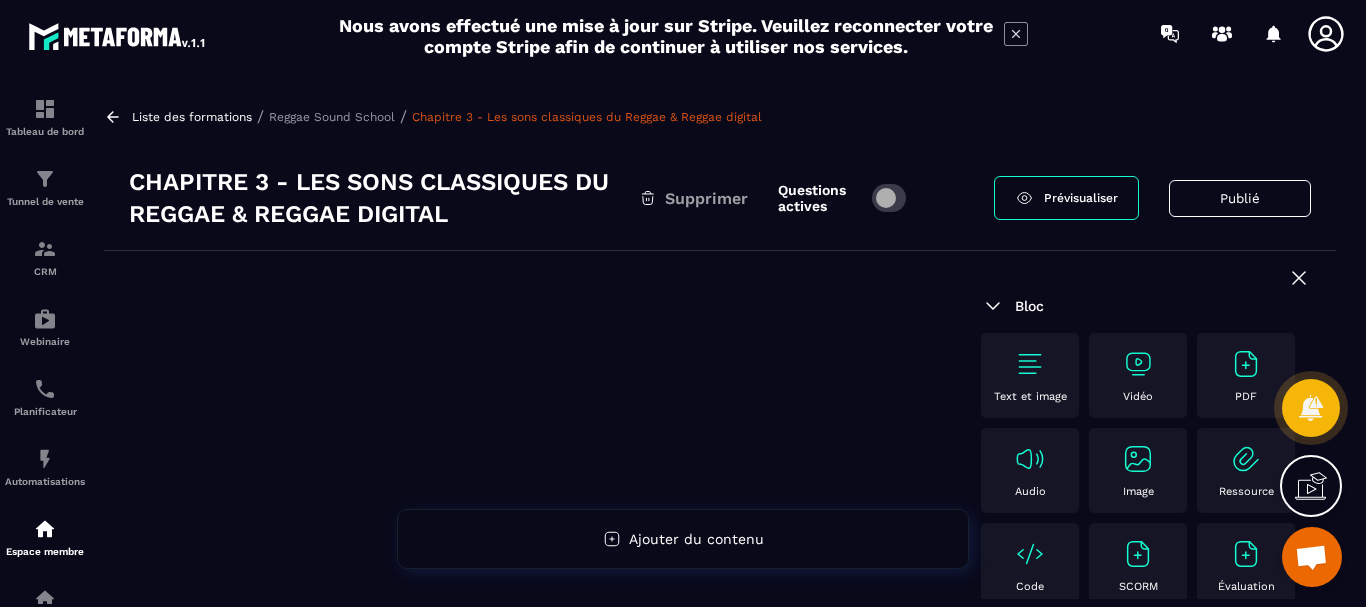 click on "PDF" at bounding box center [1246, 375] 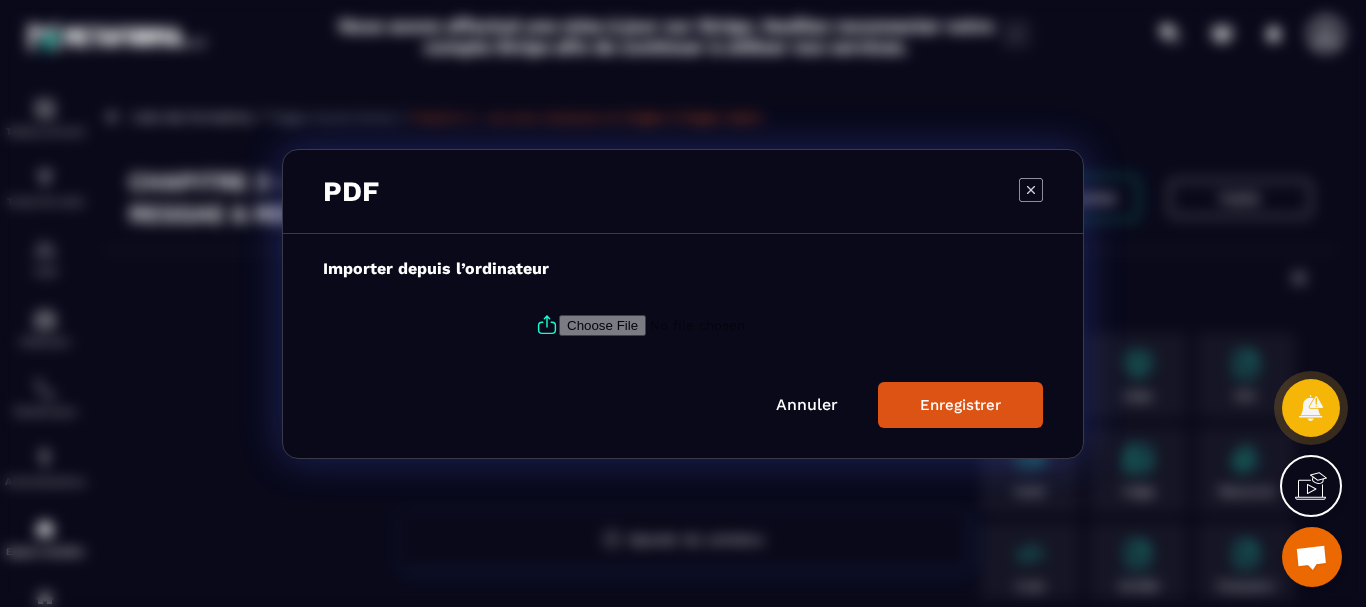 click at bounding box center [695, 324] 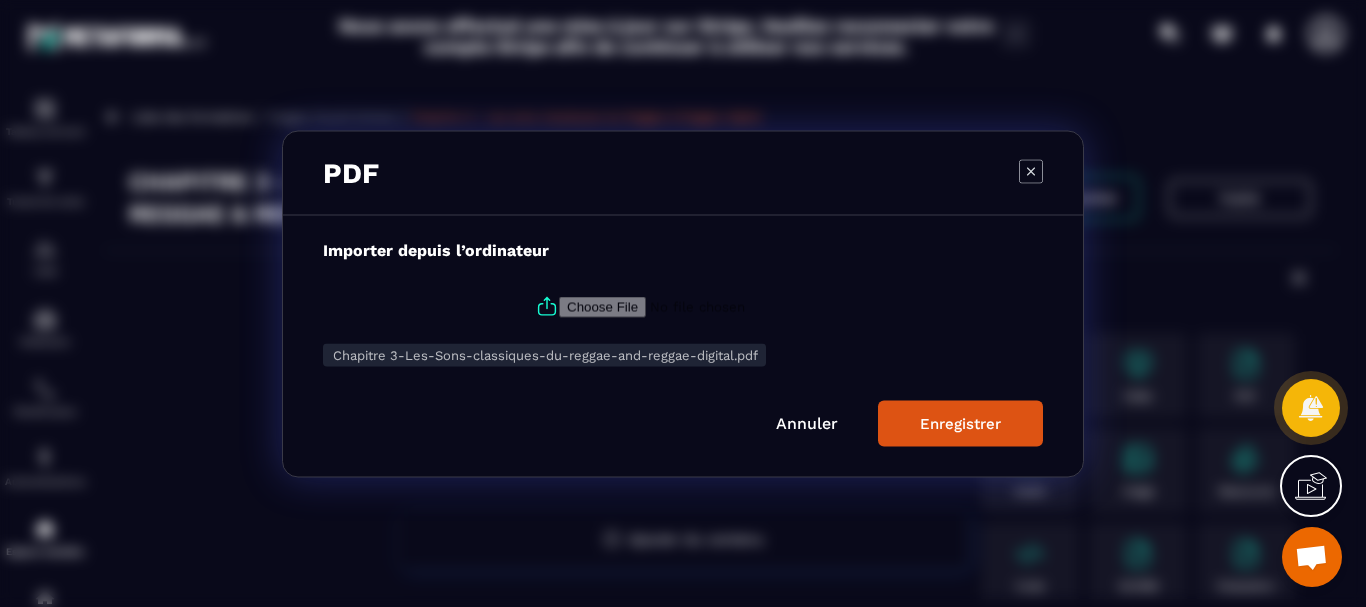 click on "Enregistrer" at bounding box center [960, 423] 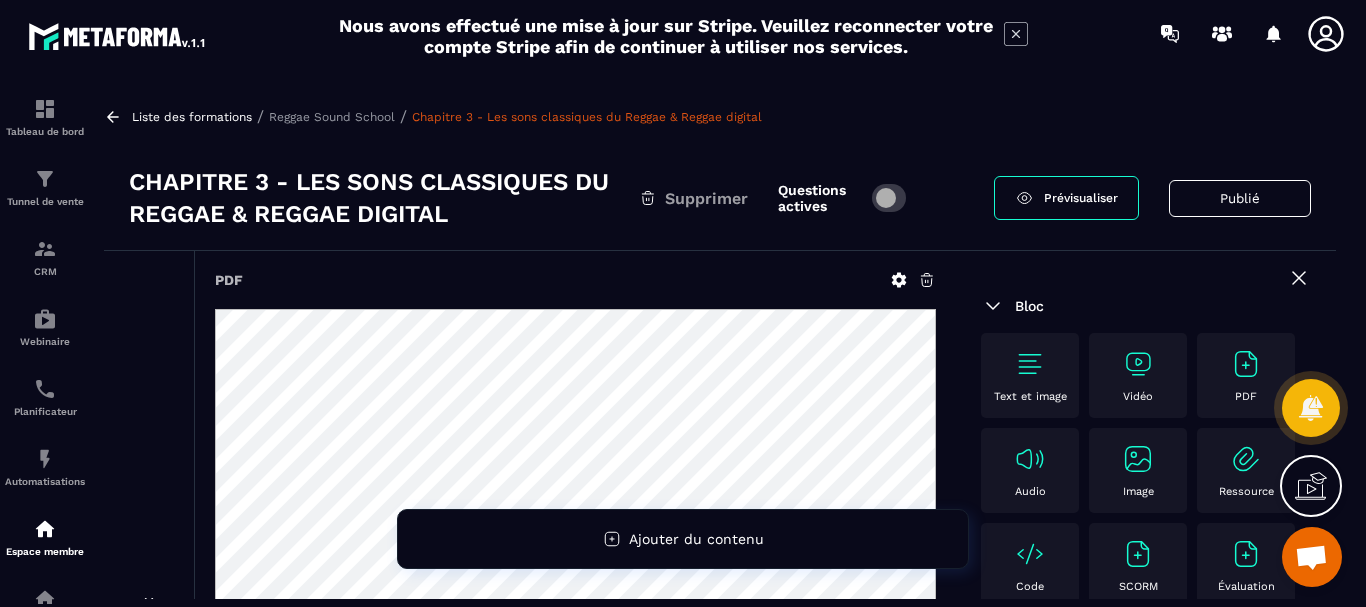 click on "Reggae Sound School" at bounding box center [332, 117] 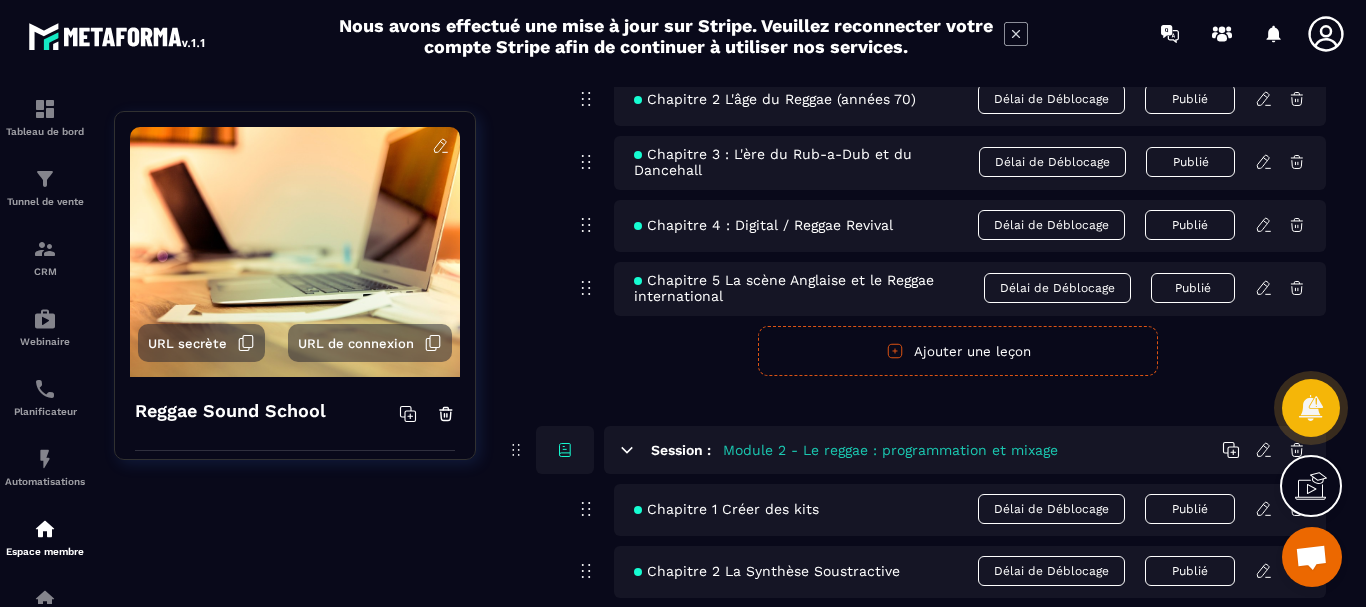 scroll, scrollTop: 493, scrollLeft: 0, axis: vertical 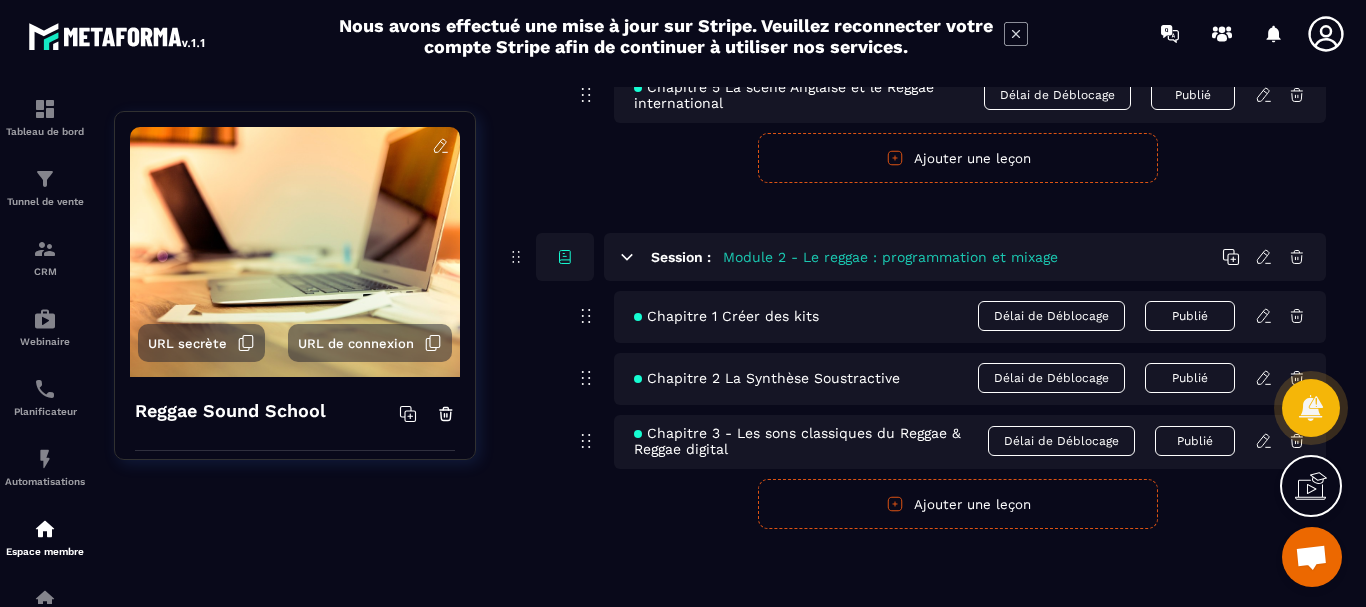 click 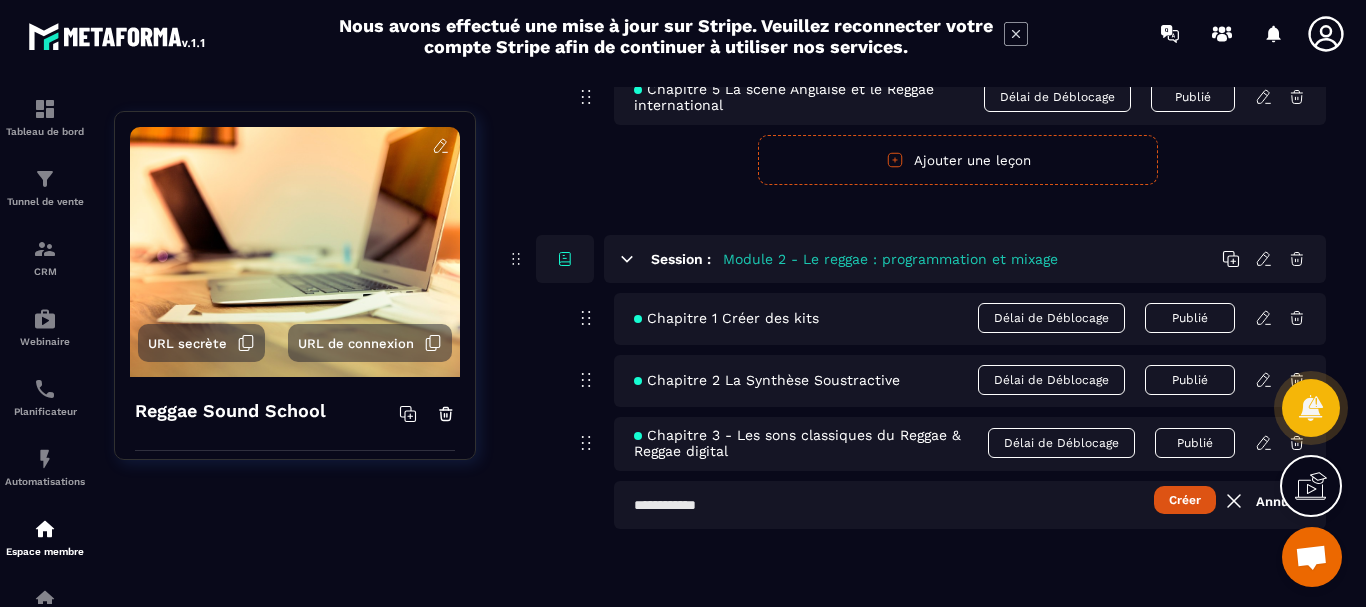 click at bounding box center (970, 505) 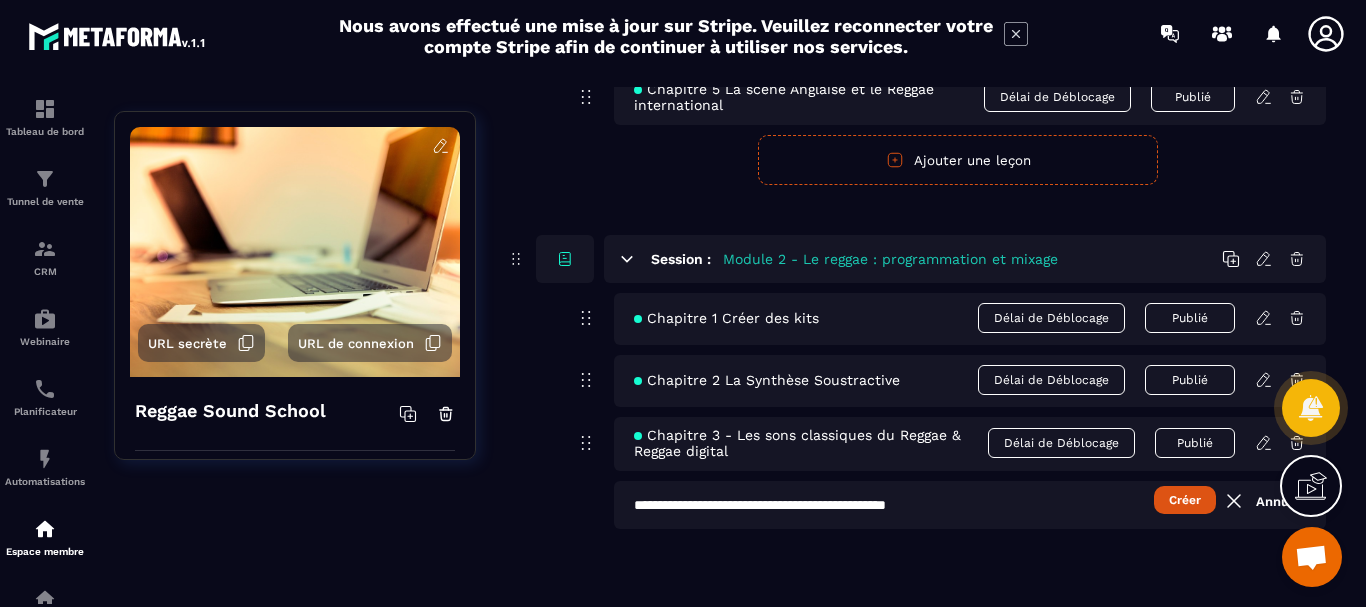 click on "Créer" at bounding box center [1185, 500] 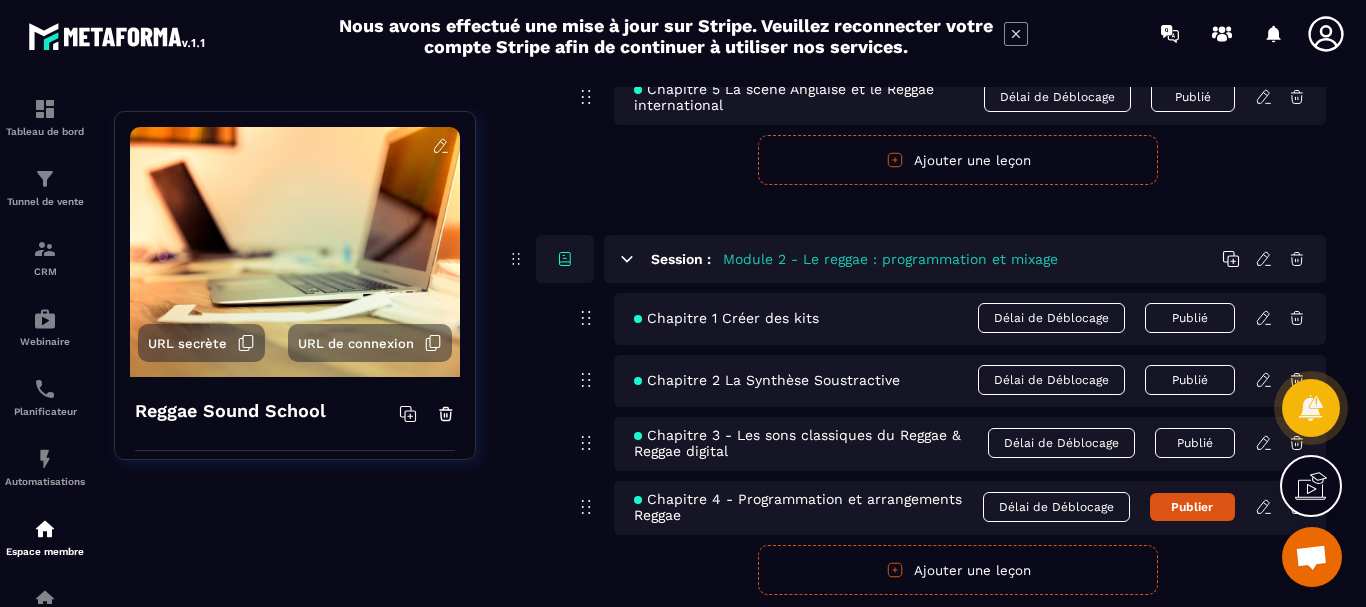 scroll, scrollTop: 557, scrollLeft: 0, axis: vertical 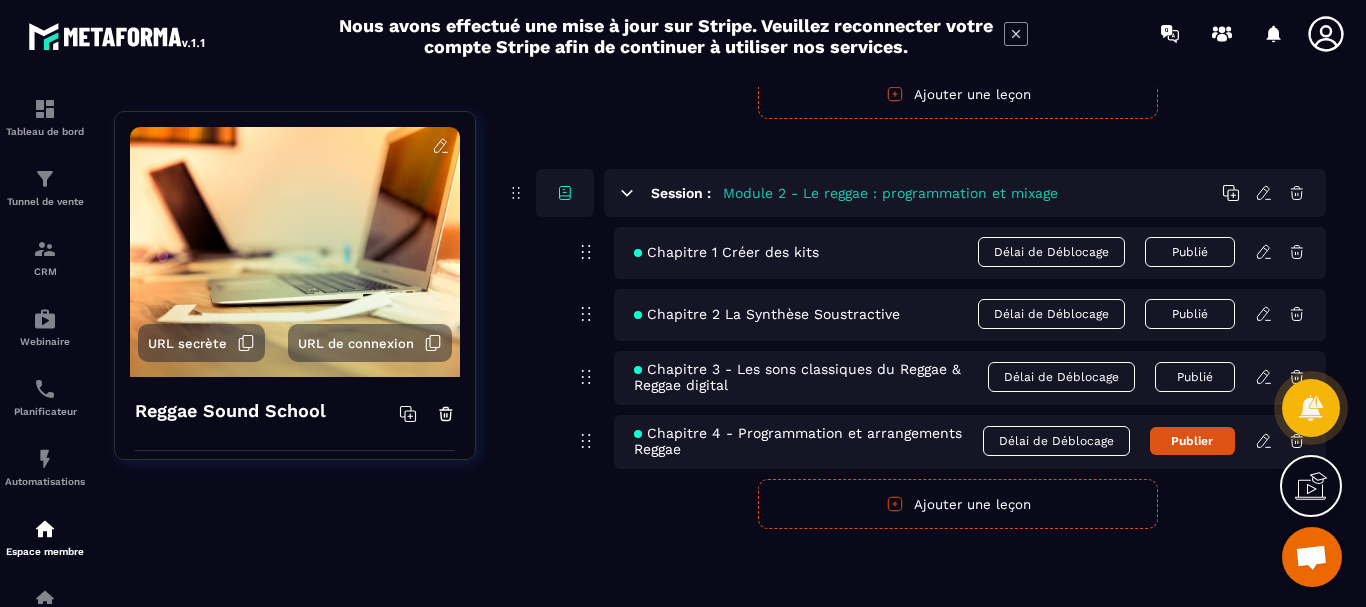 click on "Publier" at bounding box center [1192, 441] 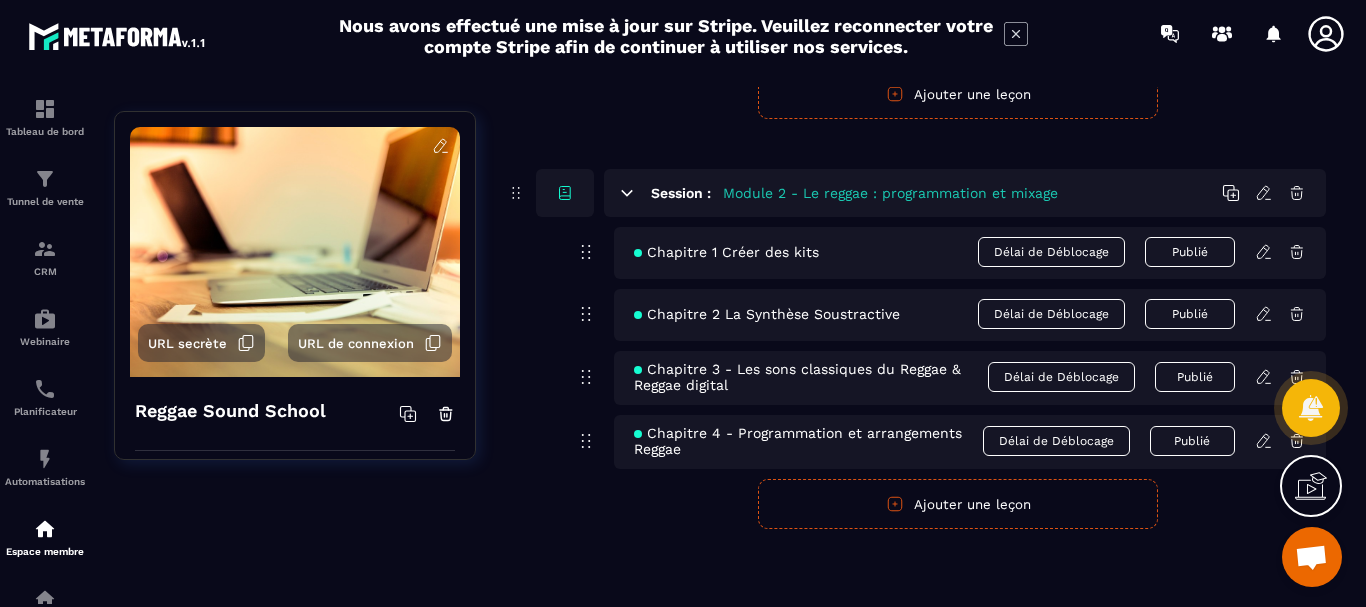 click on "Ajouter une leçon" at bounding box center (958, 504) 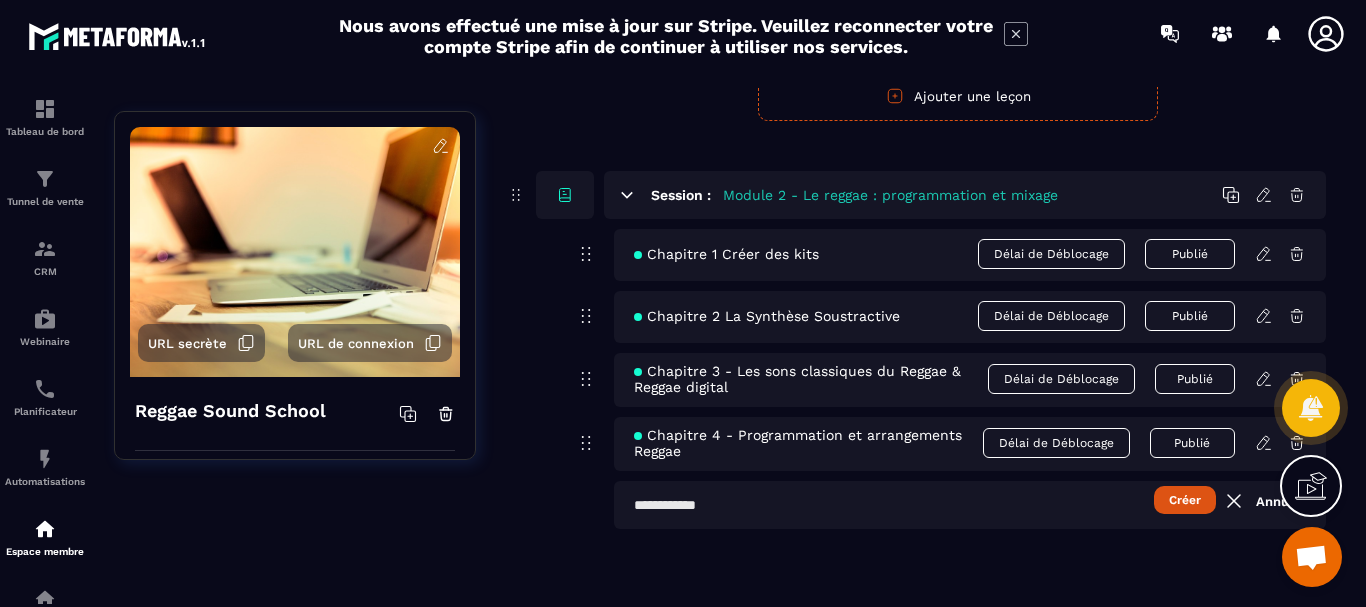 click at bounding box center (970, 505) 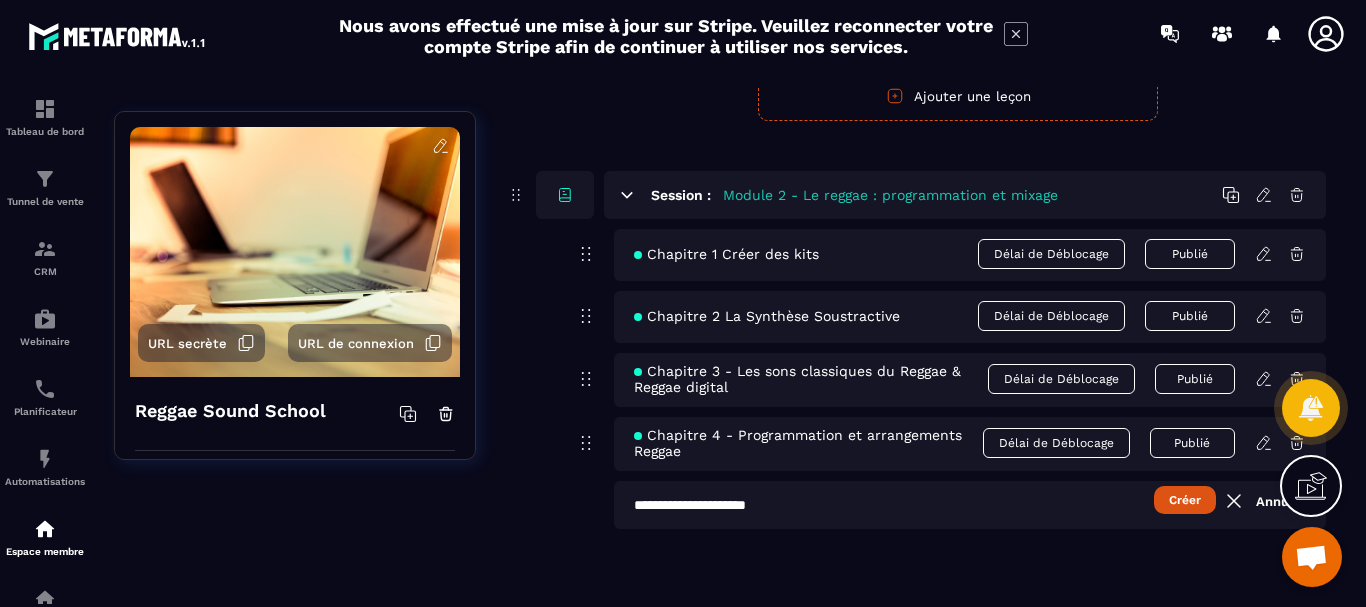 type on "**********" 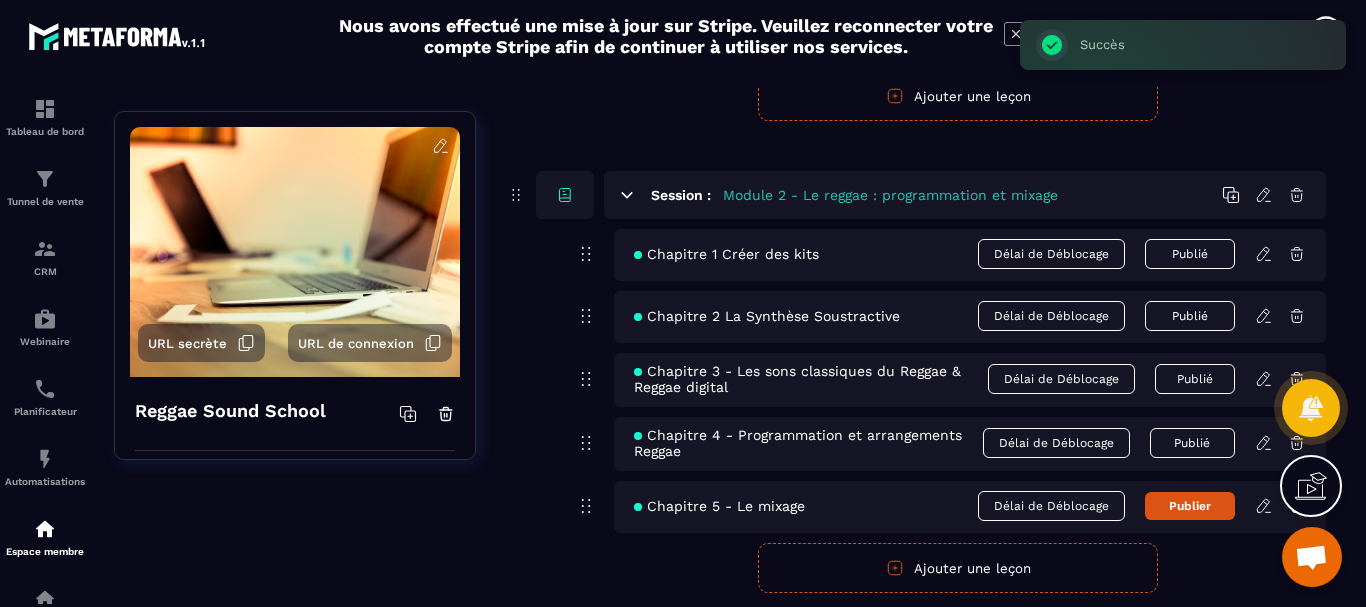 click on "Publier" at bounding box center (1190, 506) 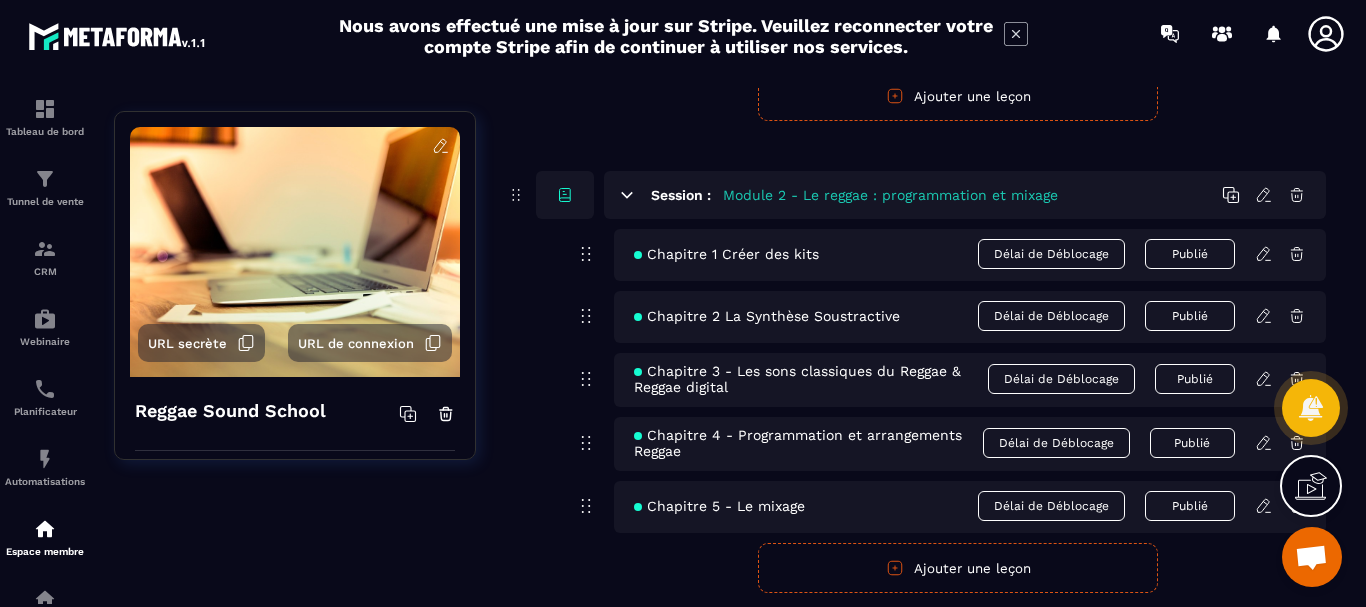 click 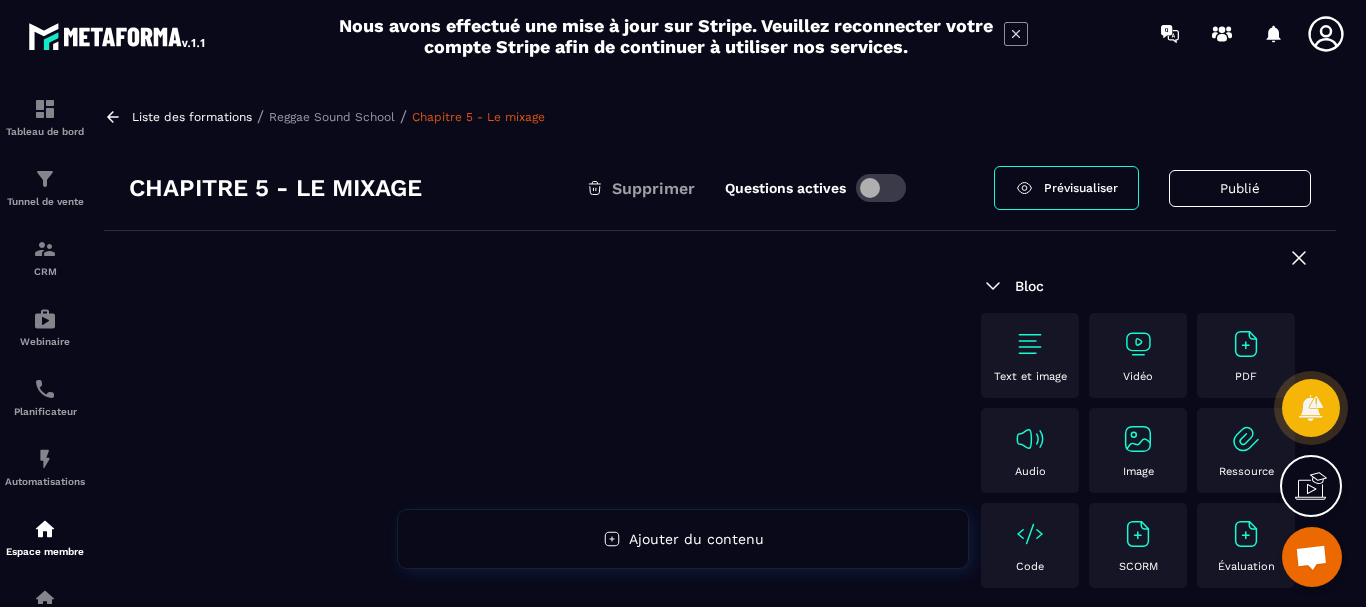 click at bounding box center (1246, 344) 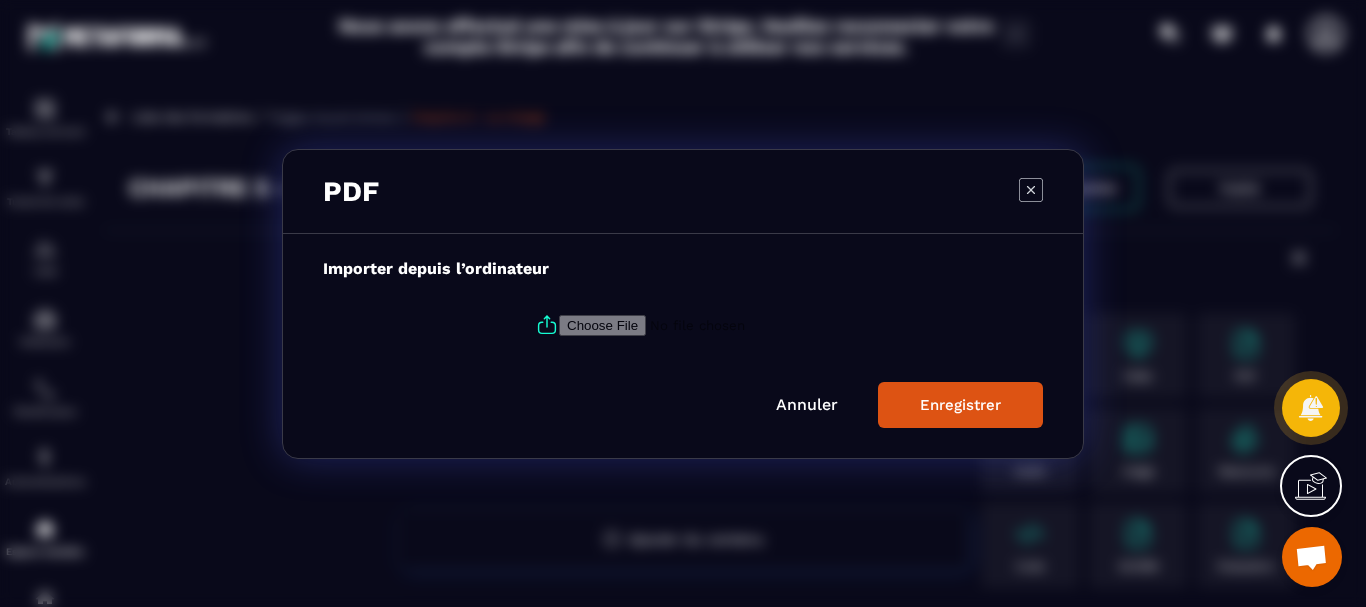 click at bounding box center (695, 324) 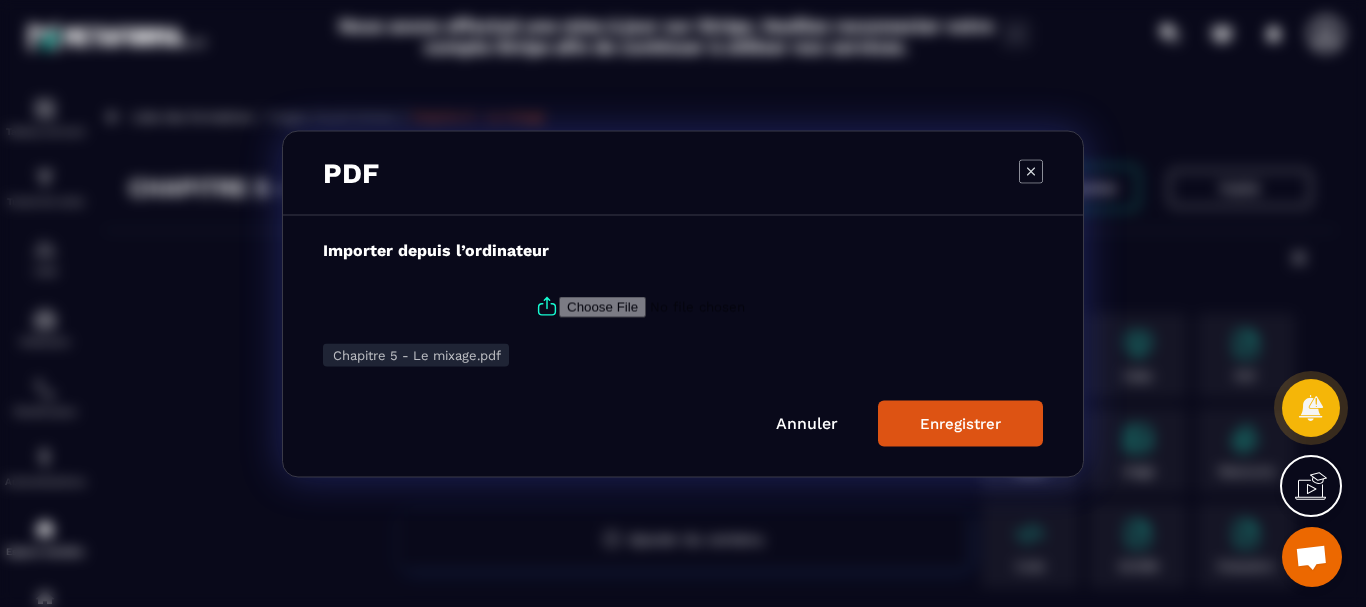 click on "Enregistrer" at bounding box center (960, 423) 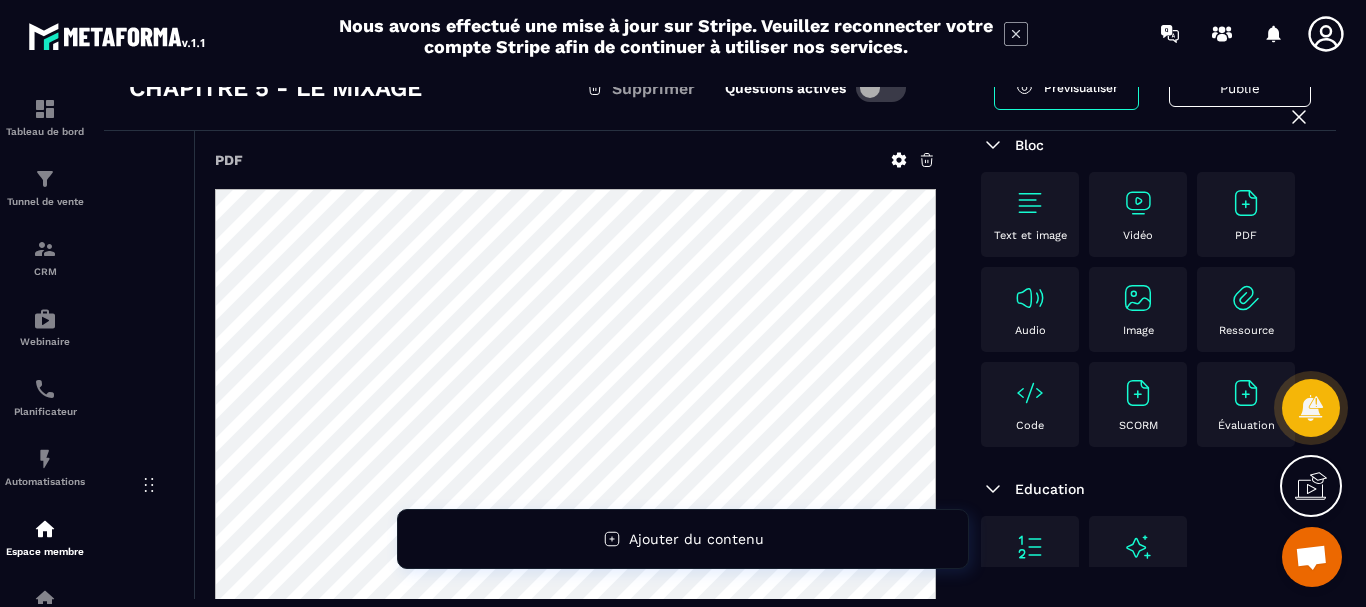 scroll, scrollTop: 300, scrollLeft: 0, axis: vertical 